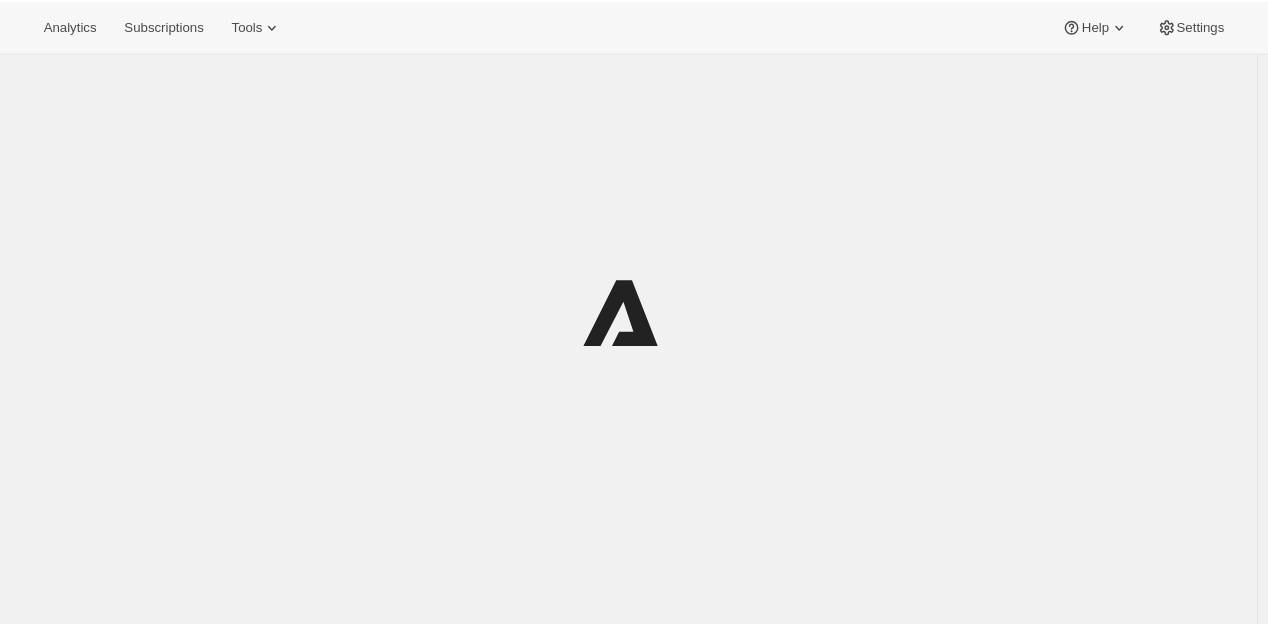 scroll, scrollTop: 0, scrollLeft: 0, axis: both 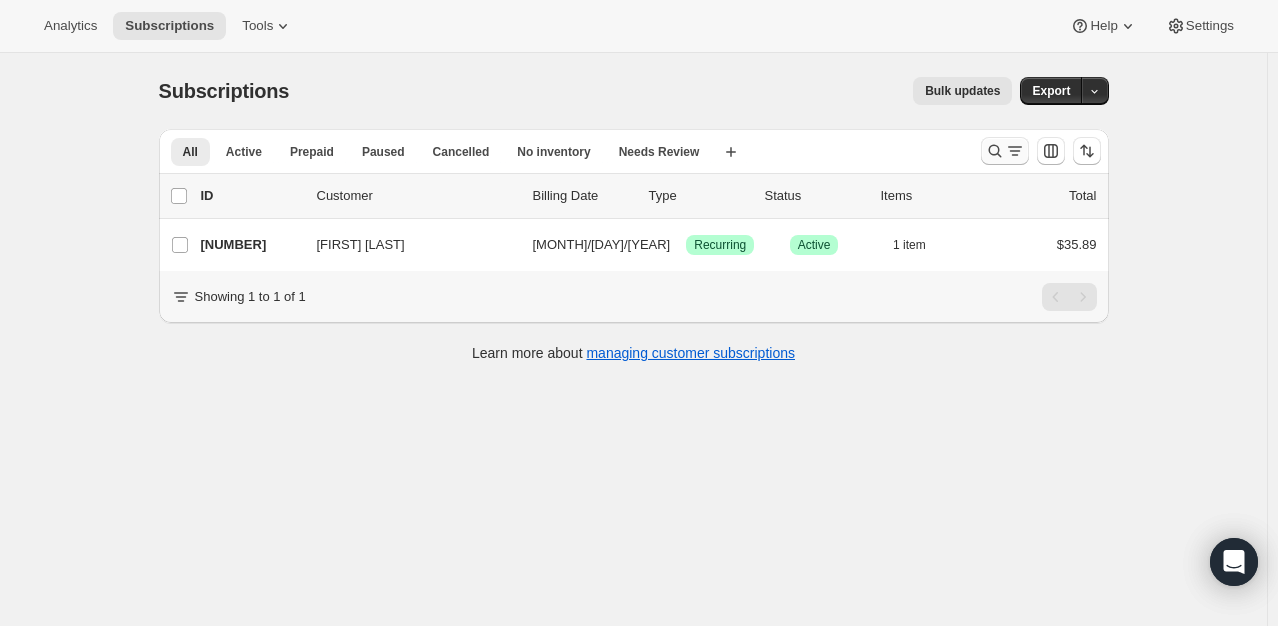 click 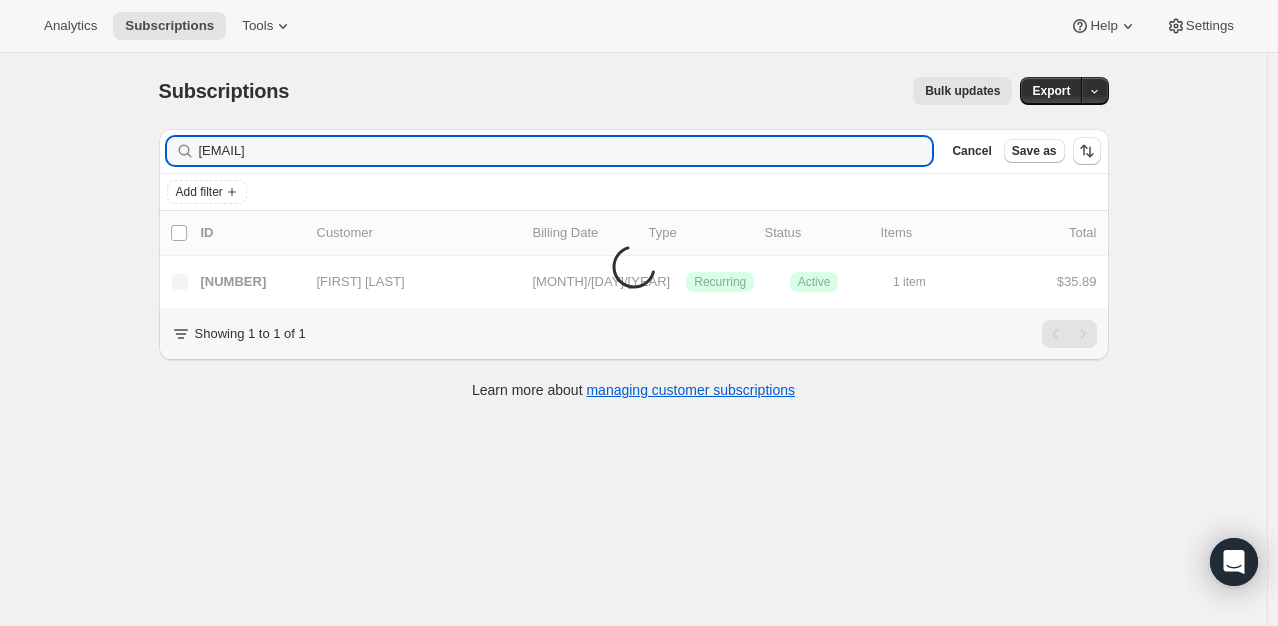 type on "b" 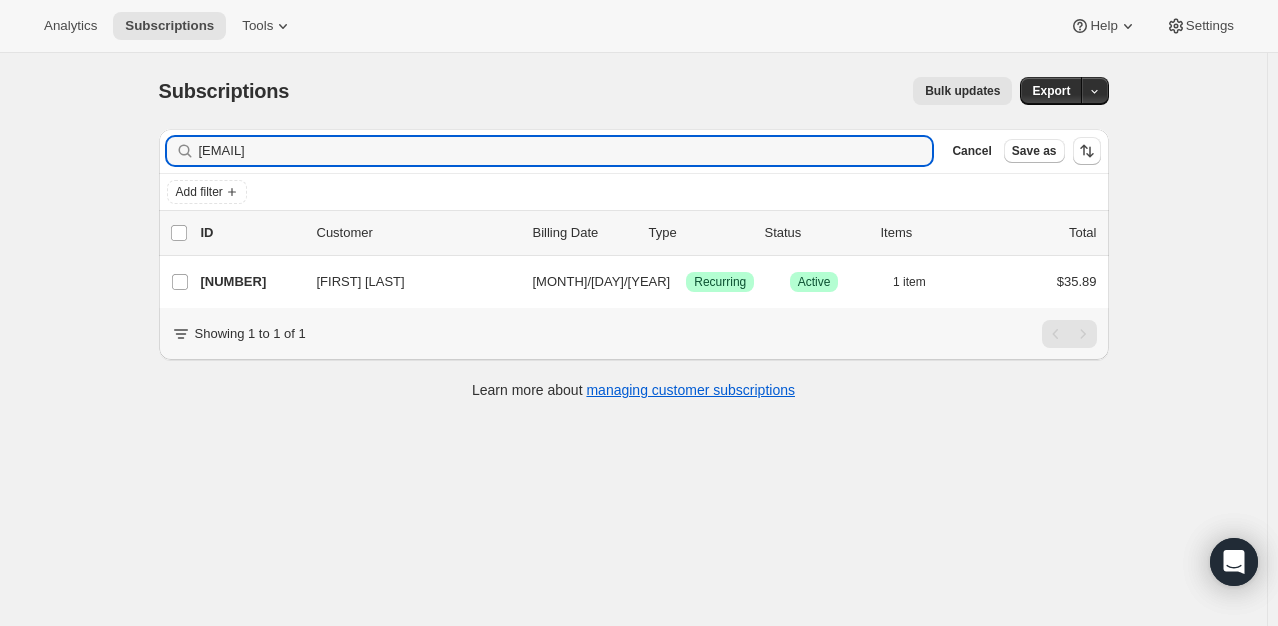 type on "[EMAIL]" 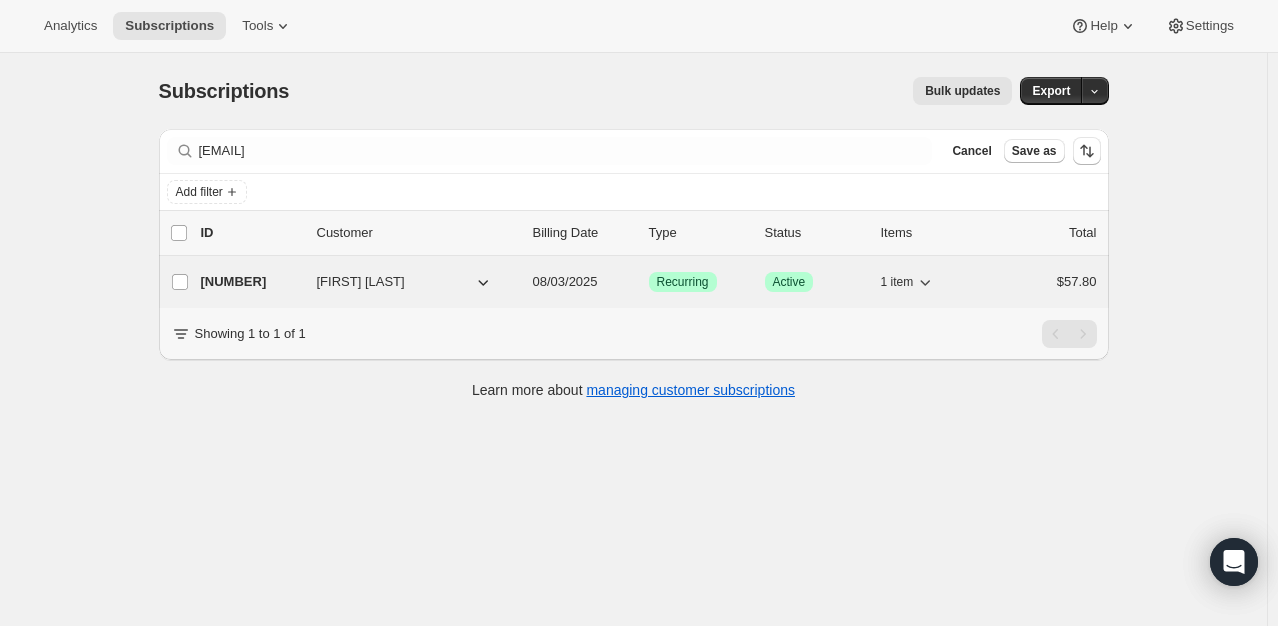 click on "[NUMBER]" at bounding box center (251, 282) 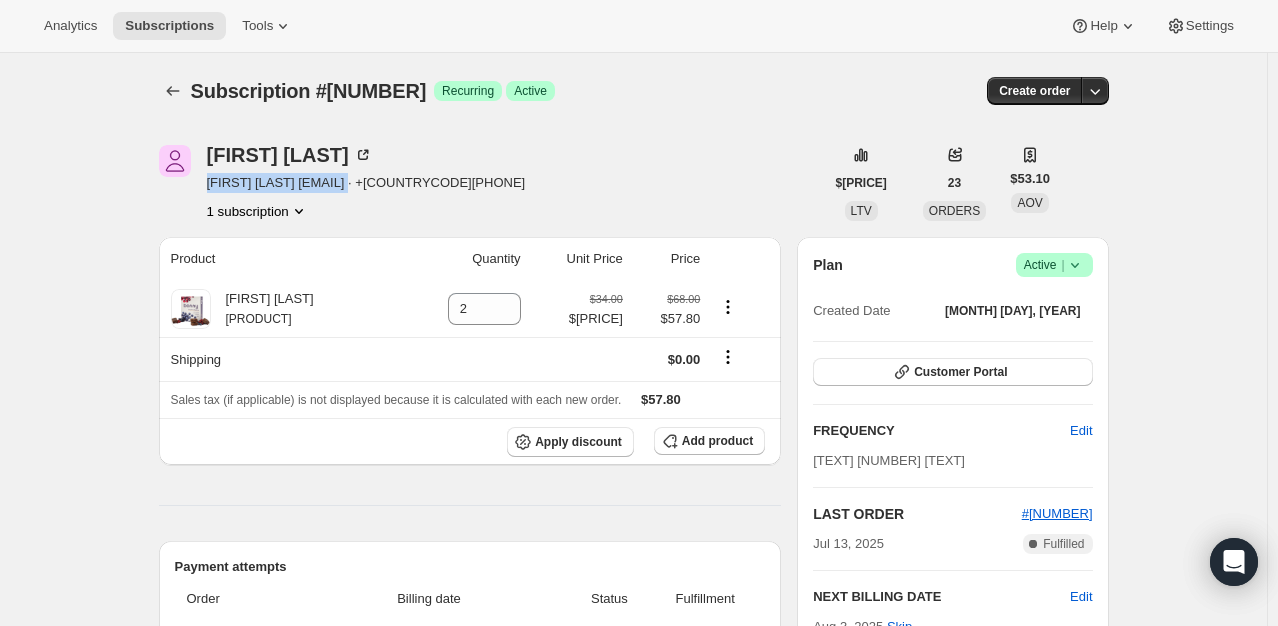 drag, startPoint x: 356, startPoint y: 182, endPoint x: 210, endPoint y: 193, distance: 146.4138 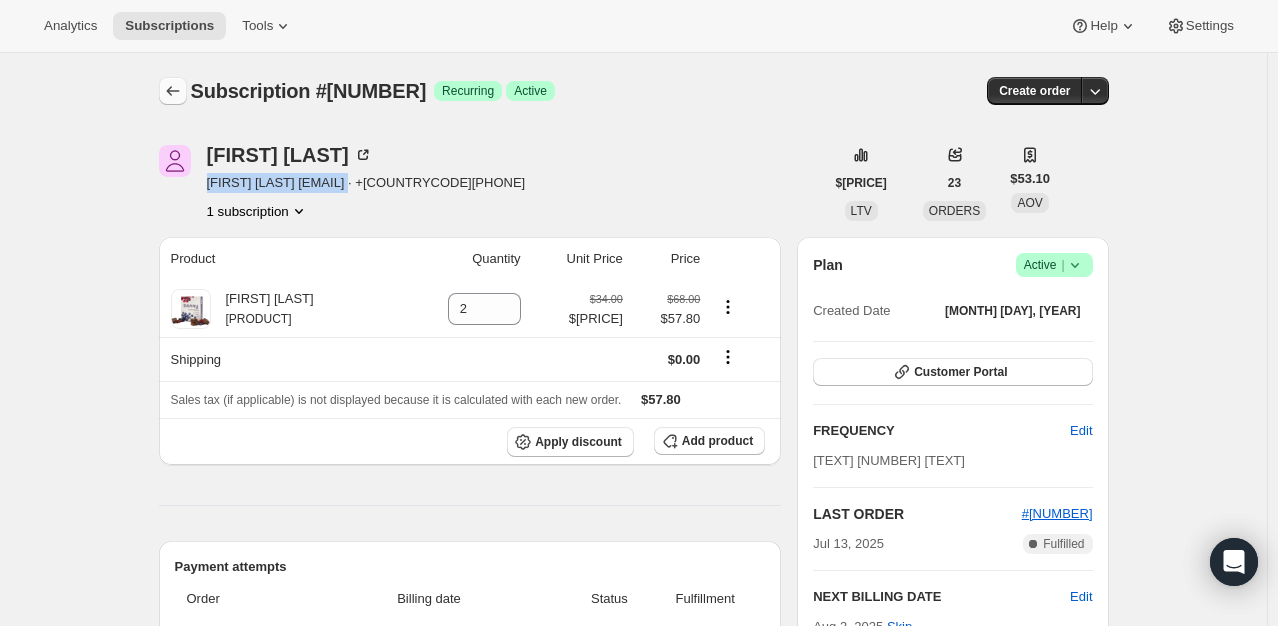 click 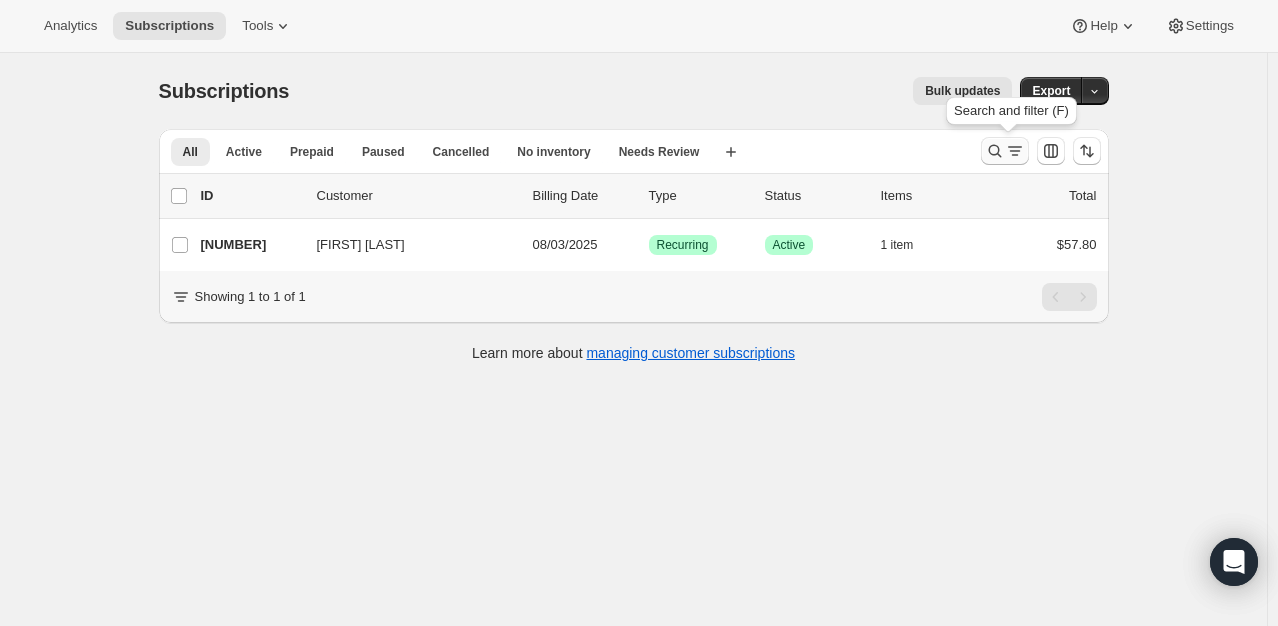 click 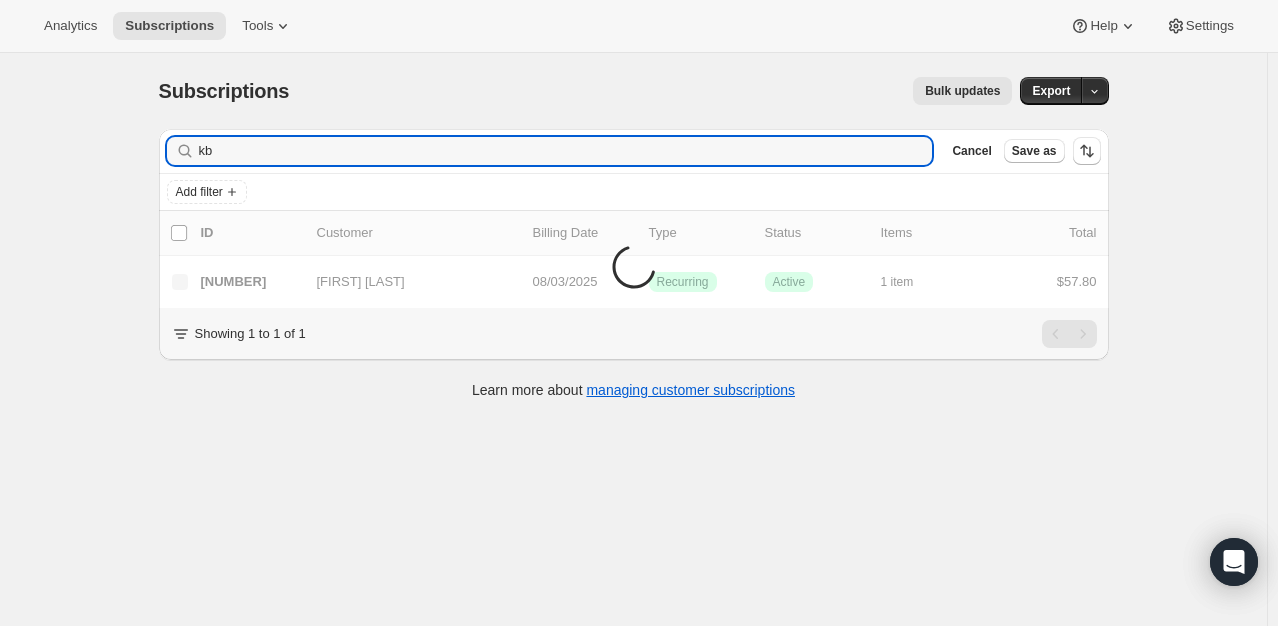 type on "k" 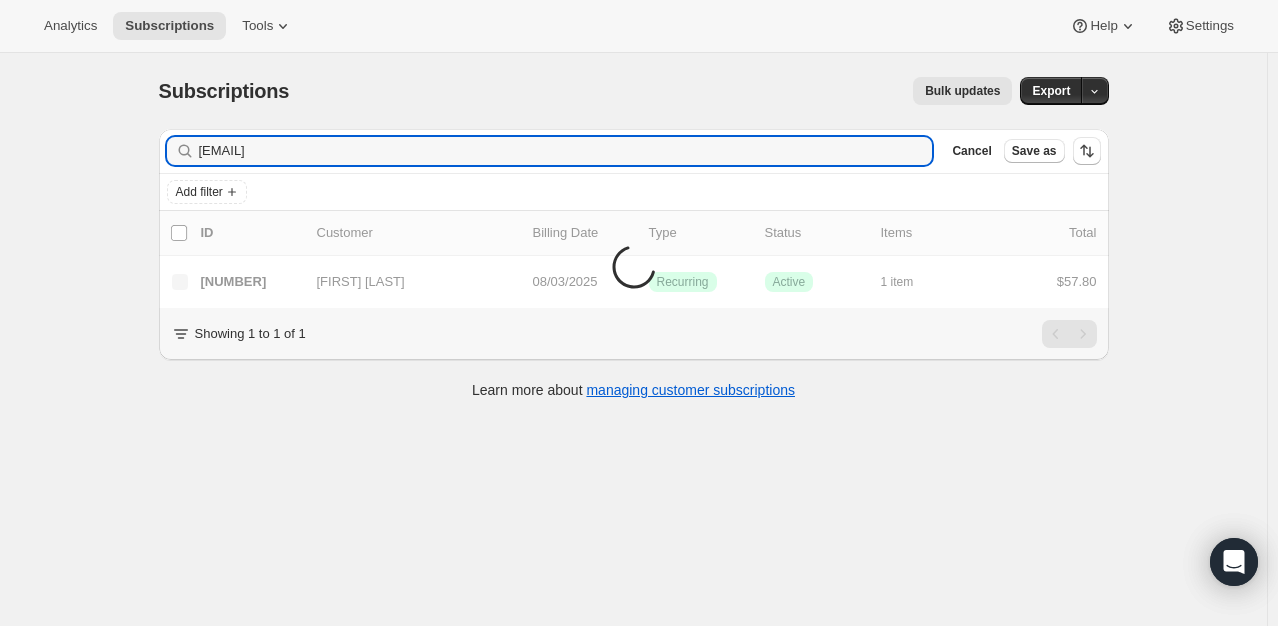 type on "[EMAIL]" 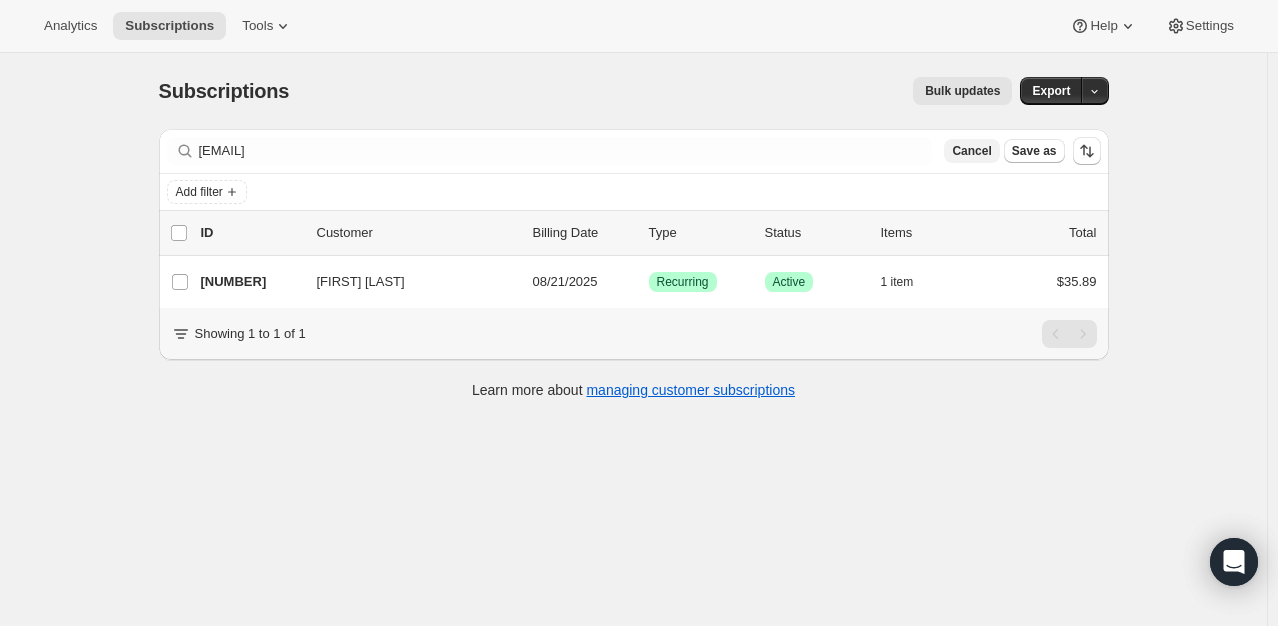 click on "Cancel" at bounding box center (971, 151) 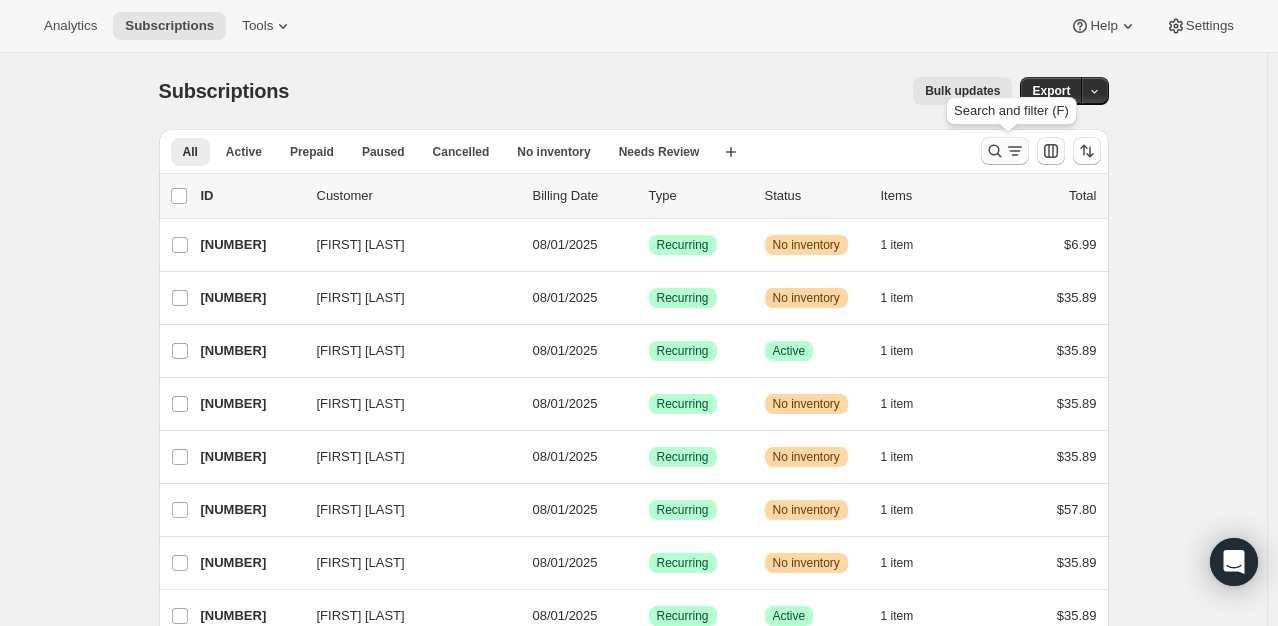 click 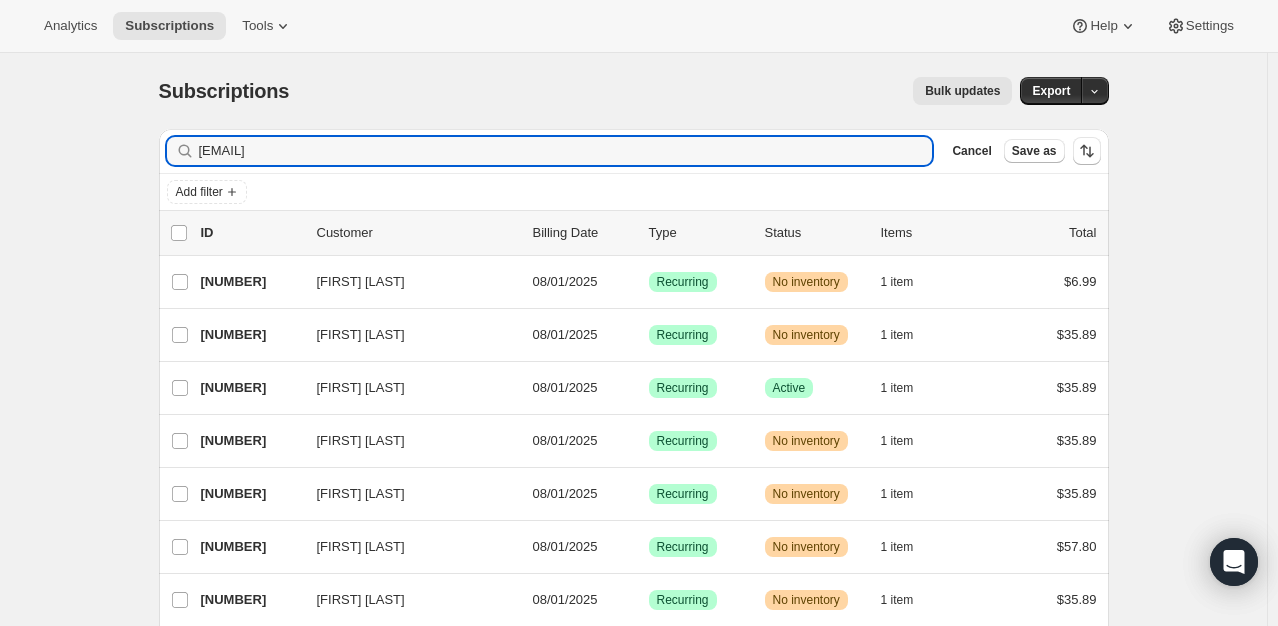 type on "[EMAIL]" 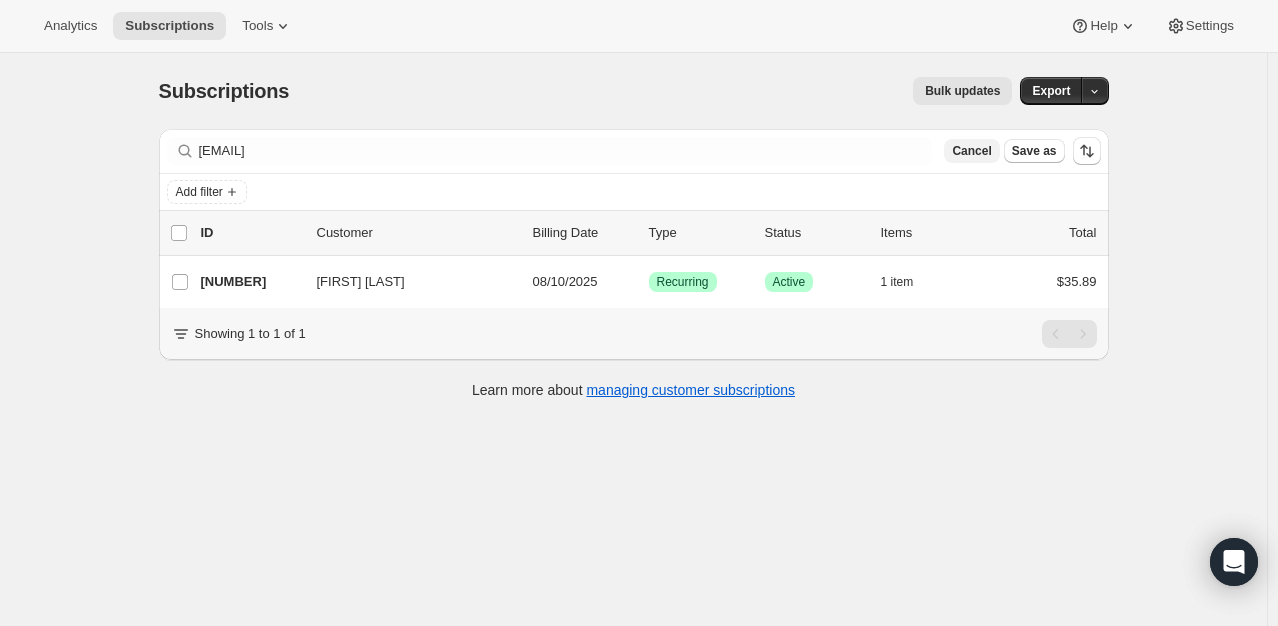 click on "Cancel" at bounding box center [971, 151] 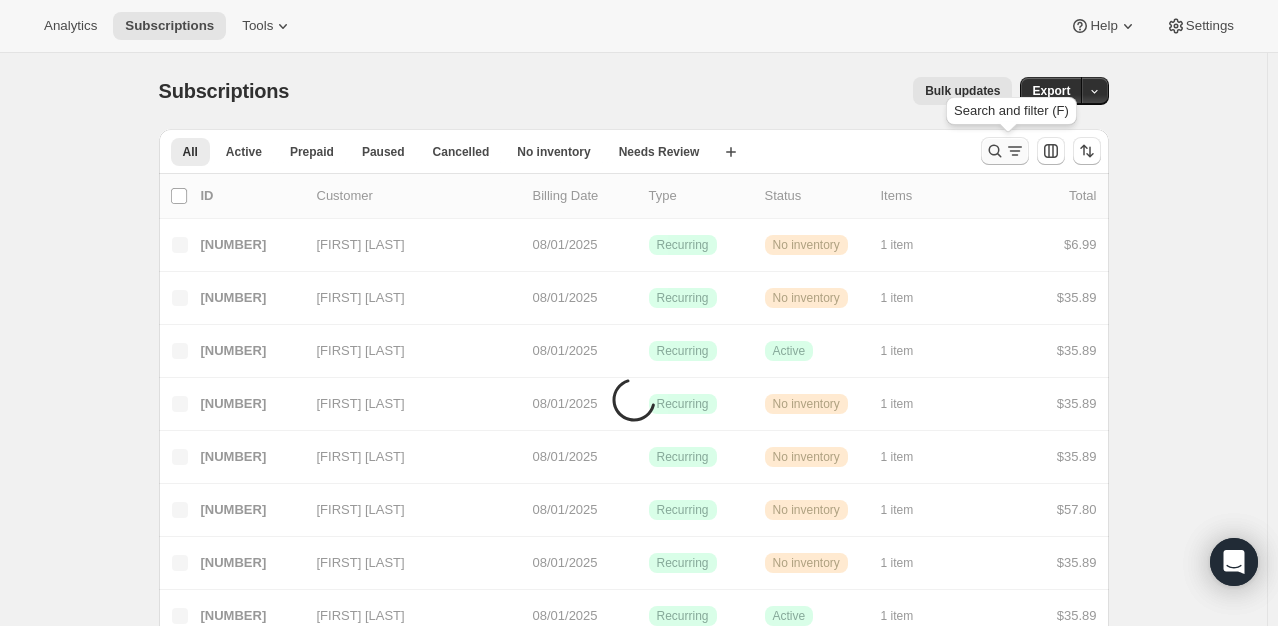 click 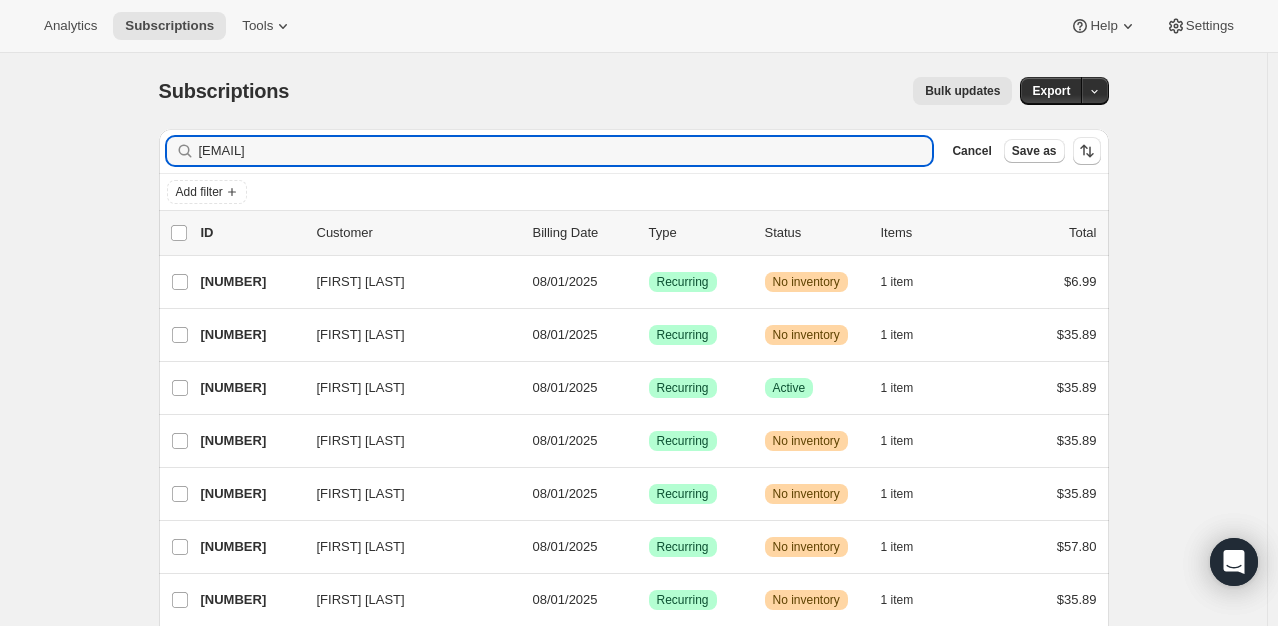 type on "[EMAIL]" 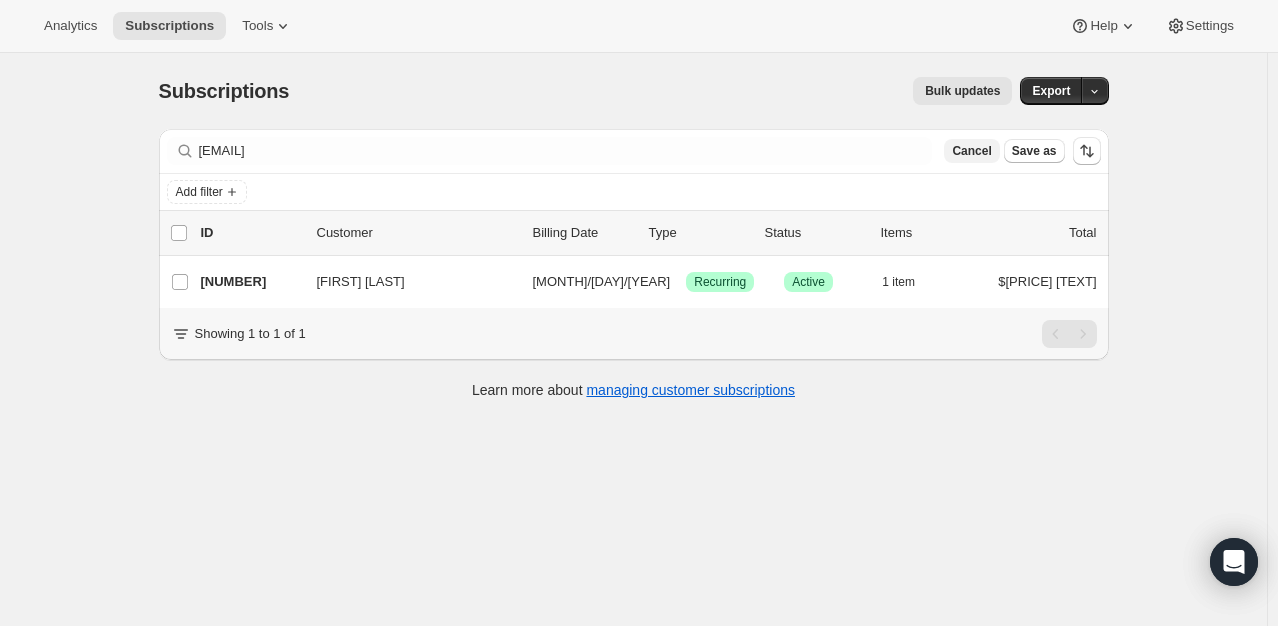 click on "Cancel" at bounding box center (971, 151) 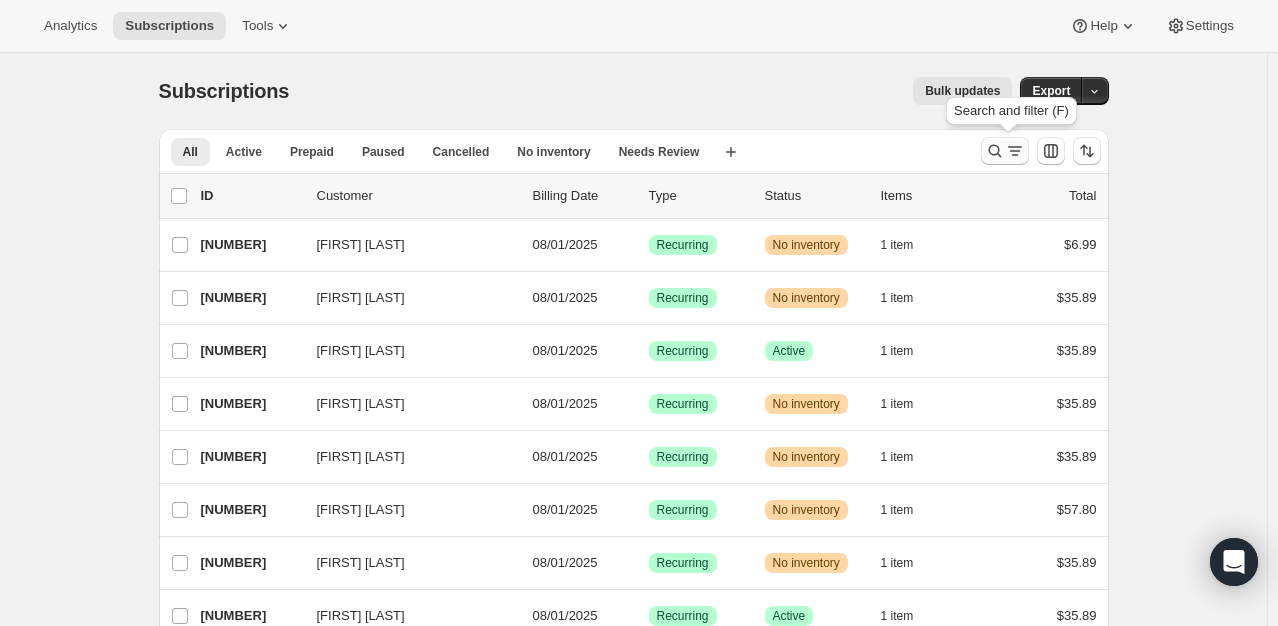 click 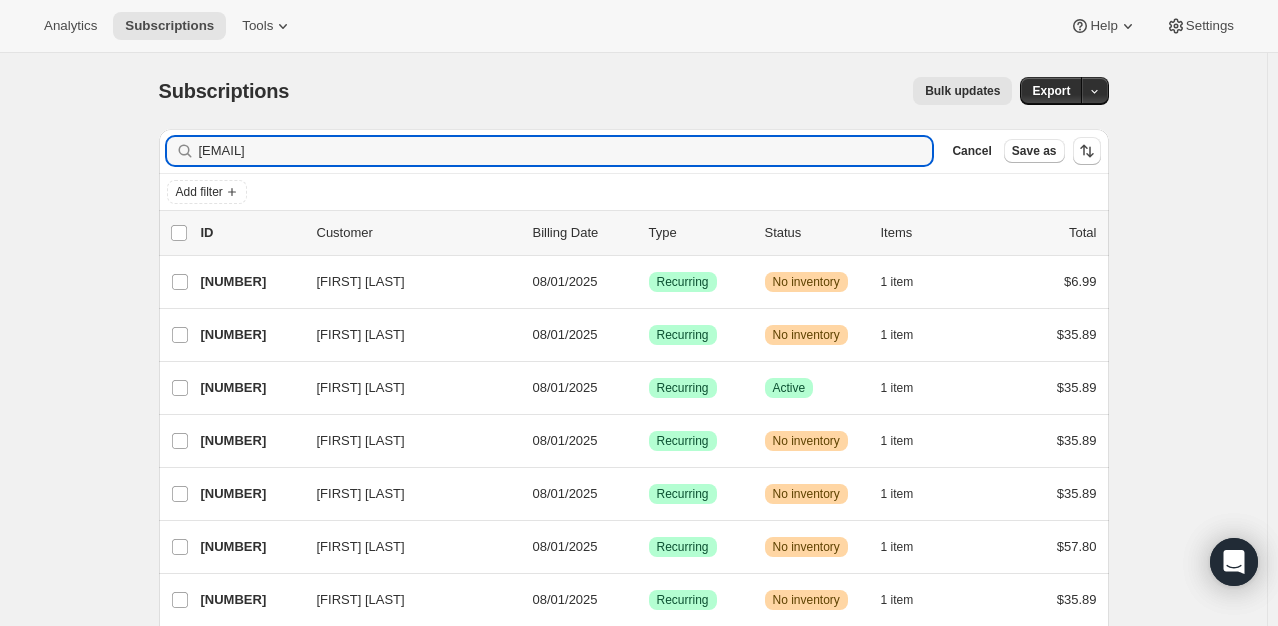 type on "[EMAIL]" 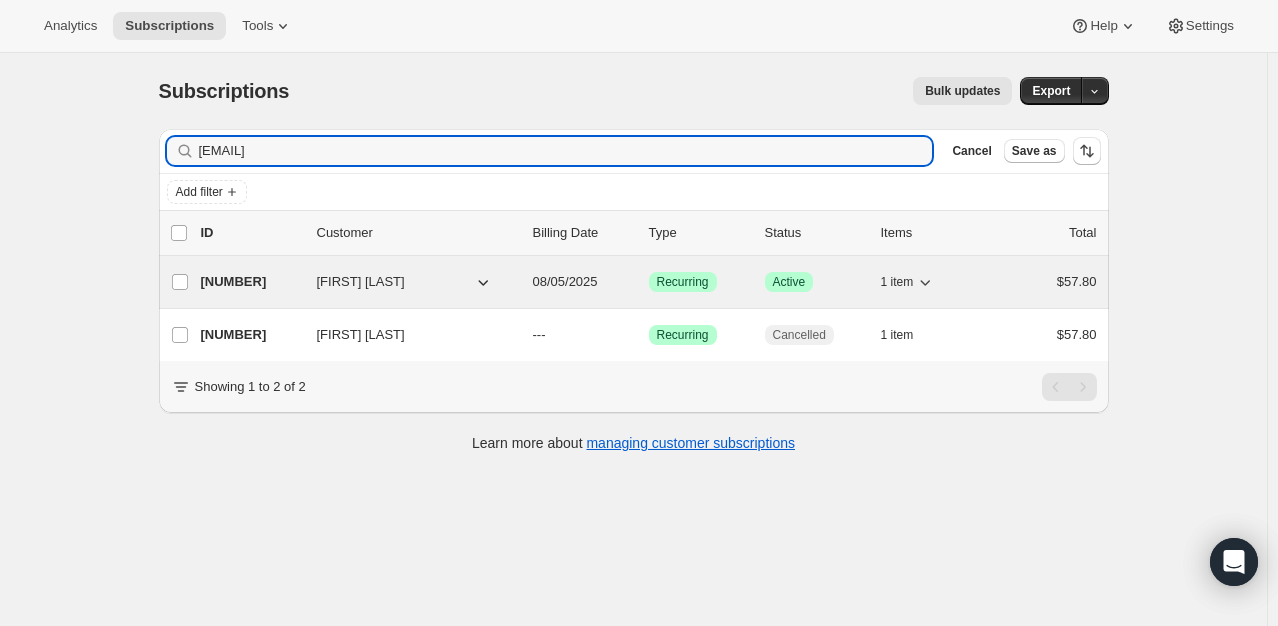 click on "[NUMBER]" at bounding box center [251, 282] 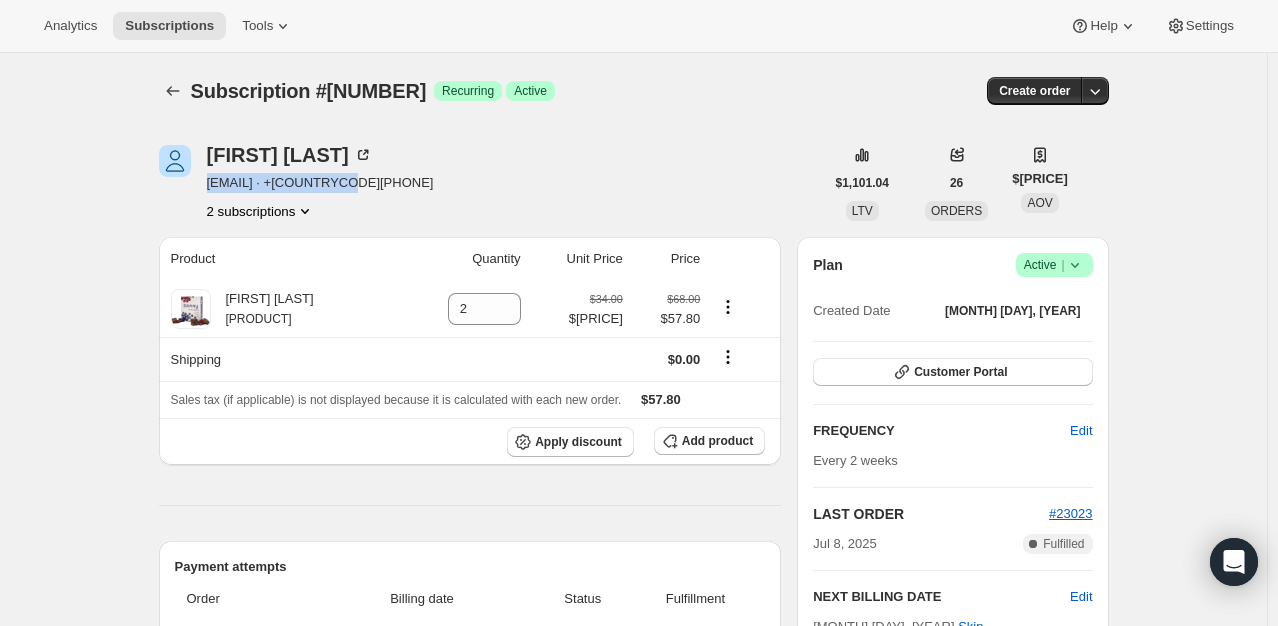 drag, startPoint x: 204, startPoint y: 184, endPoint x: 351, endPoint y: 186, distance: 147.01361 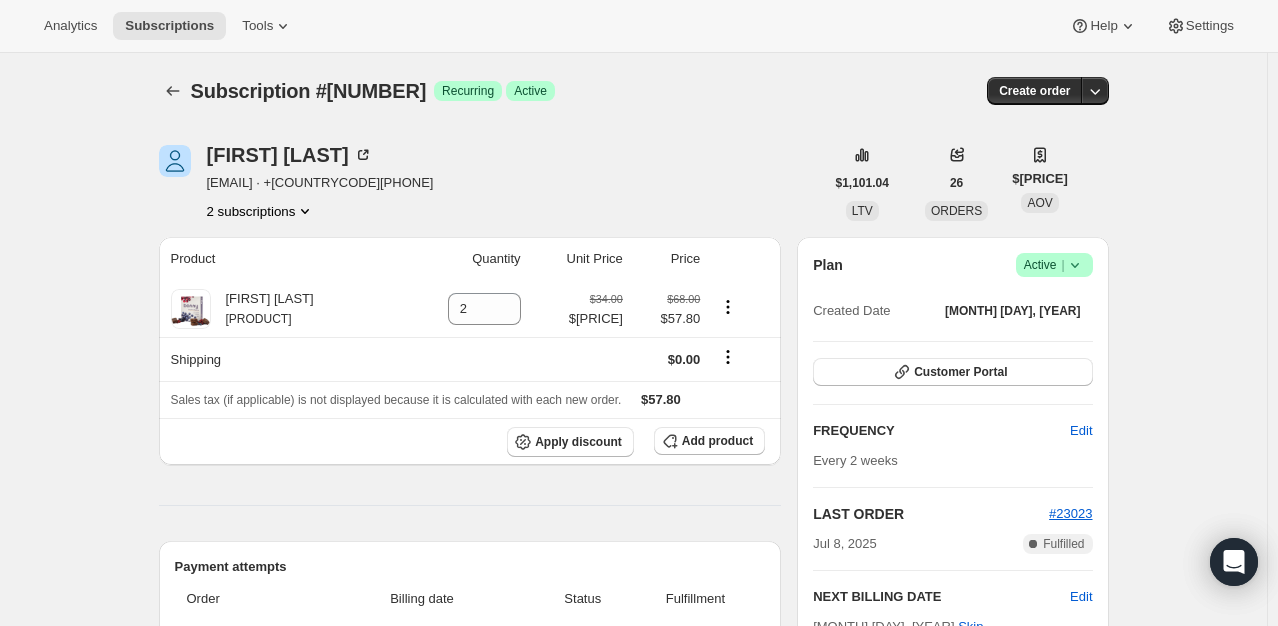 click on "Subscription #20986167484. This page is ready Subscription #20986167484 Success Recurring Success Active Create order" at bounding box center (634, 91) 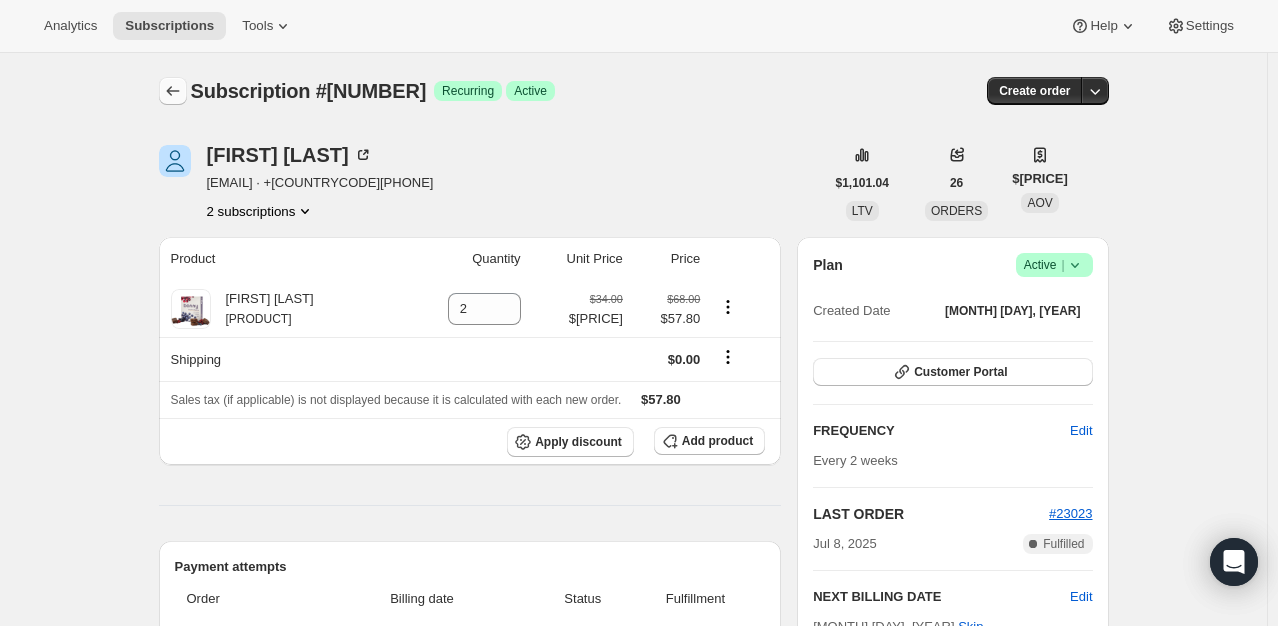 click 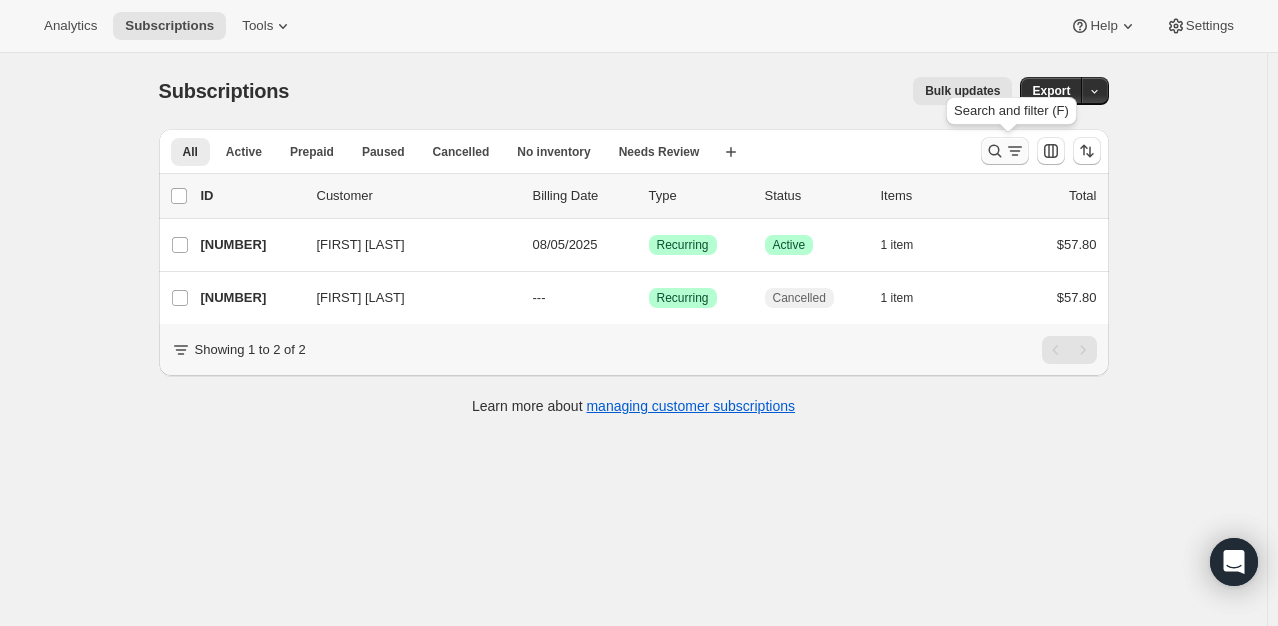 click 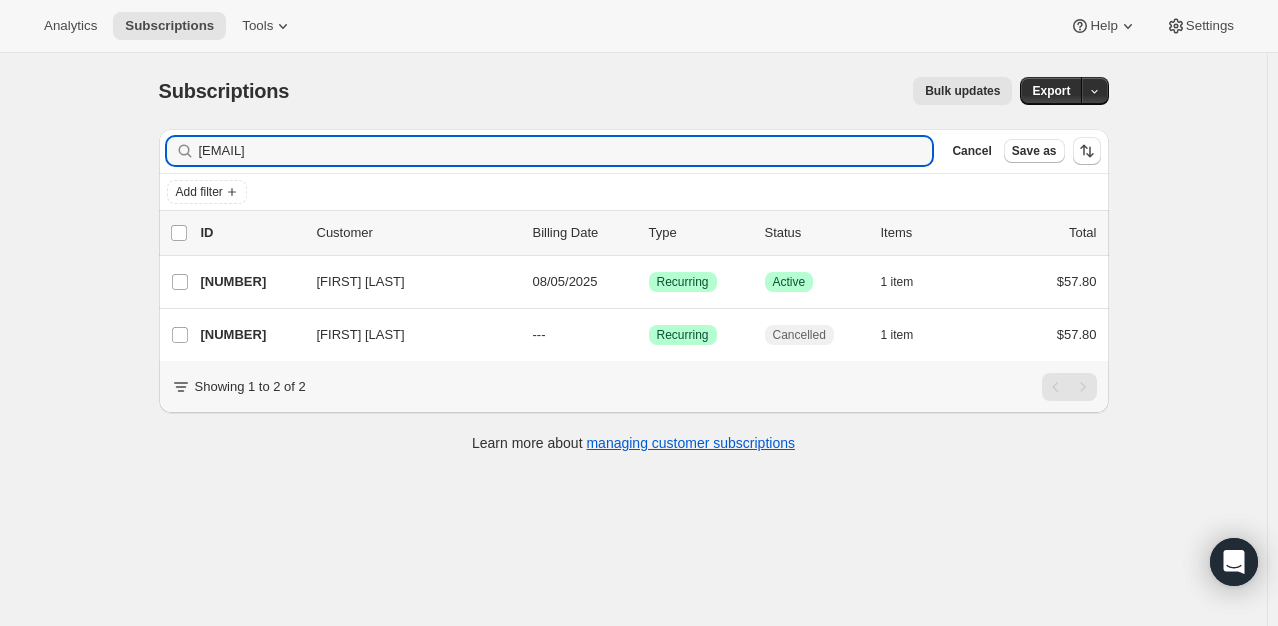 type on "[EMAIL][EMAIL]" 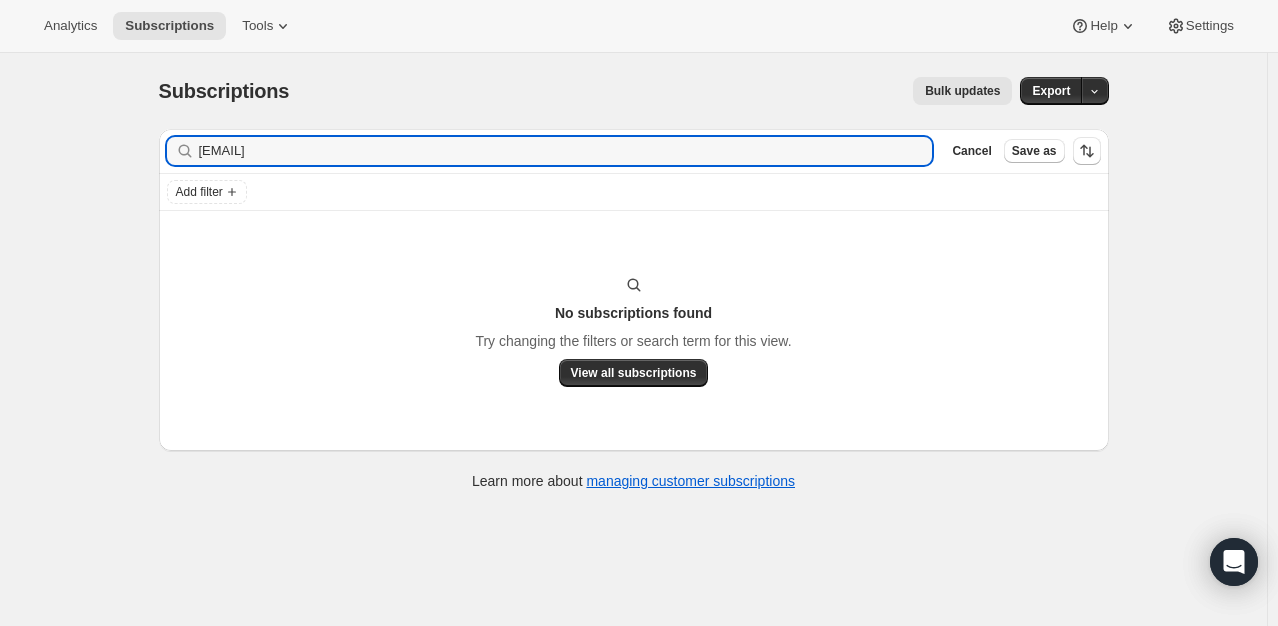 type on "[EMAIL]" 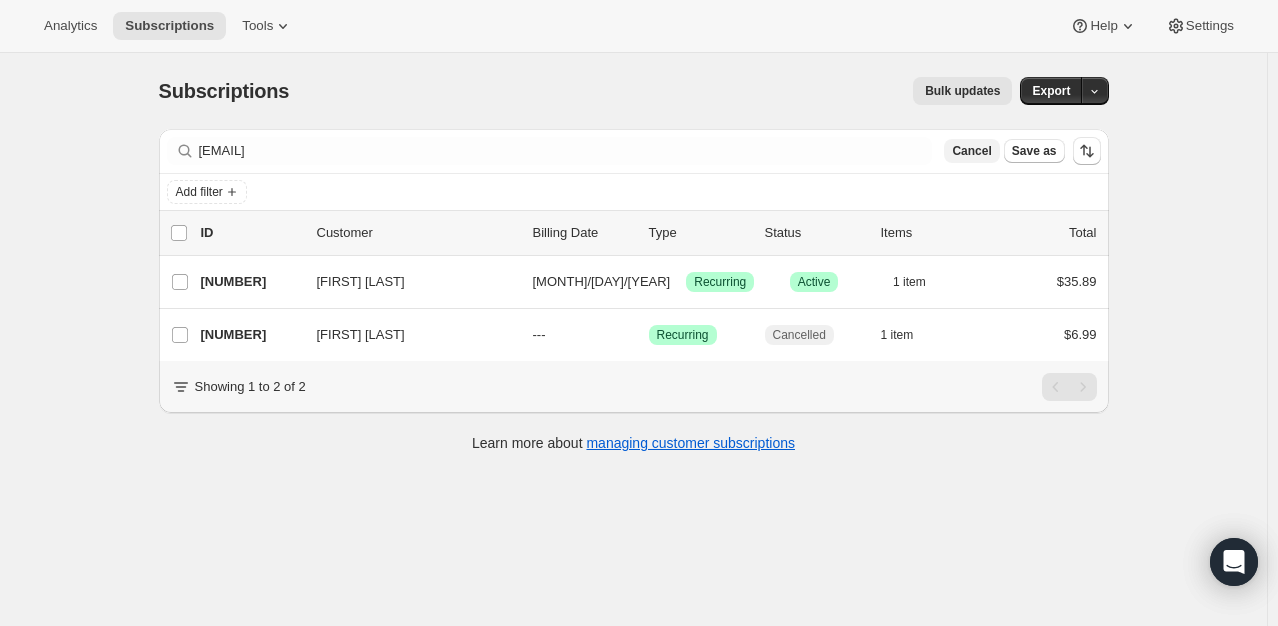 click on "Cancel" at bounding box center (971, 151) 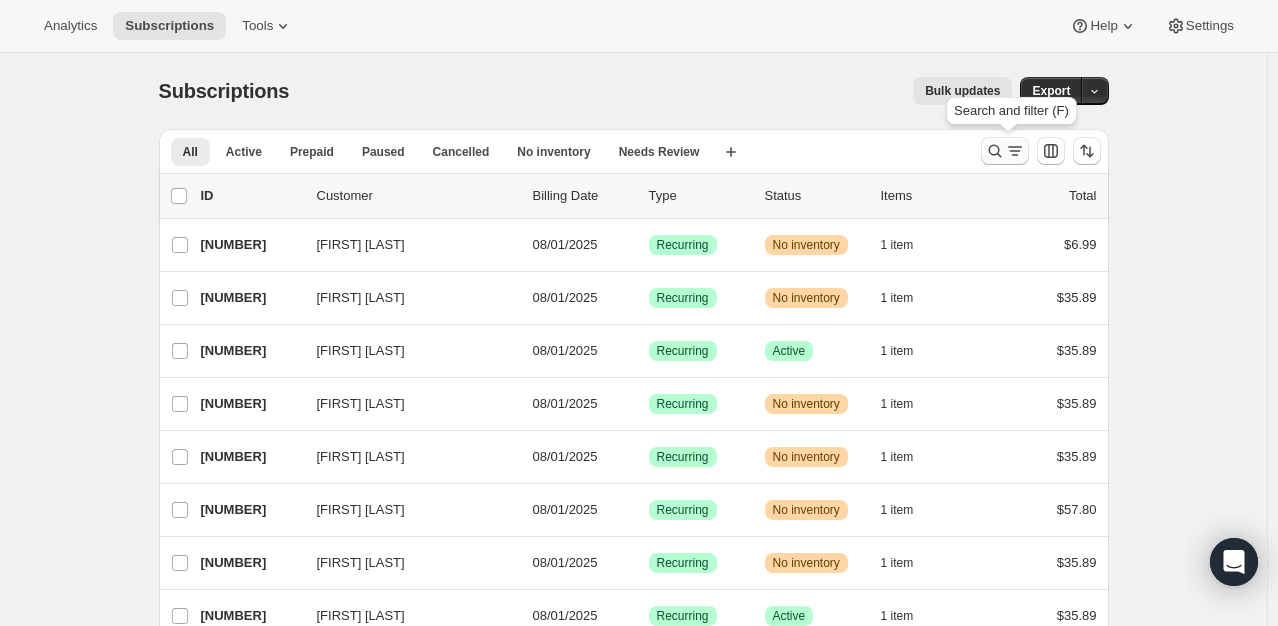 click 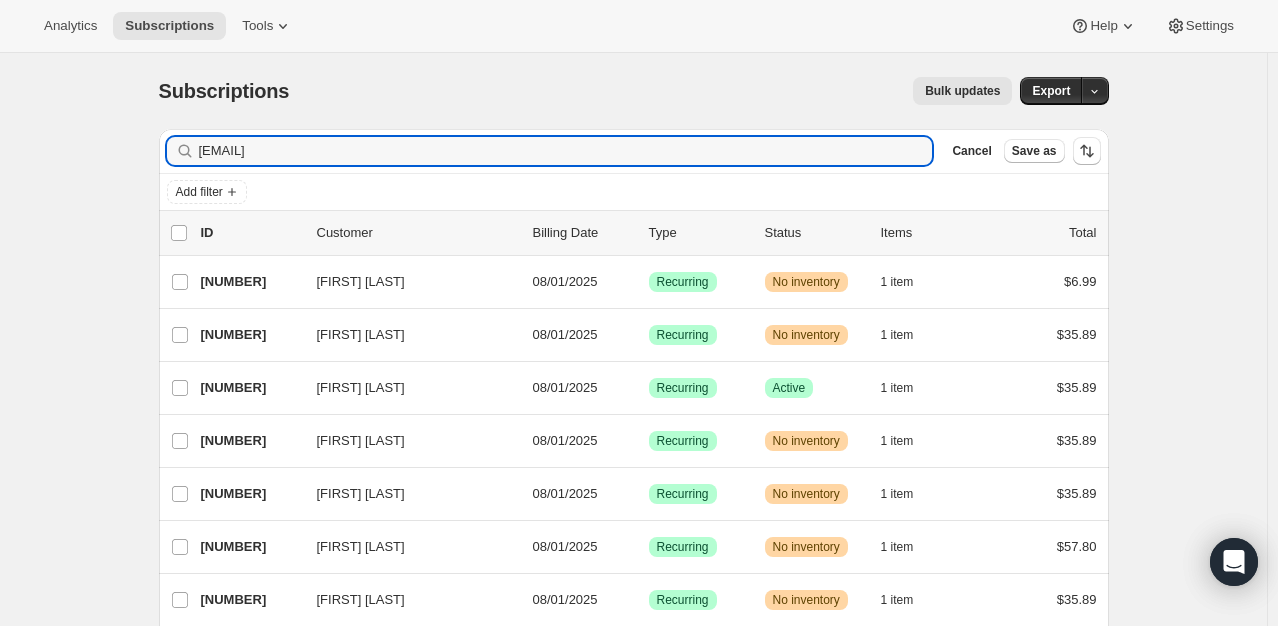 type on "[EMAIL]" 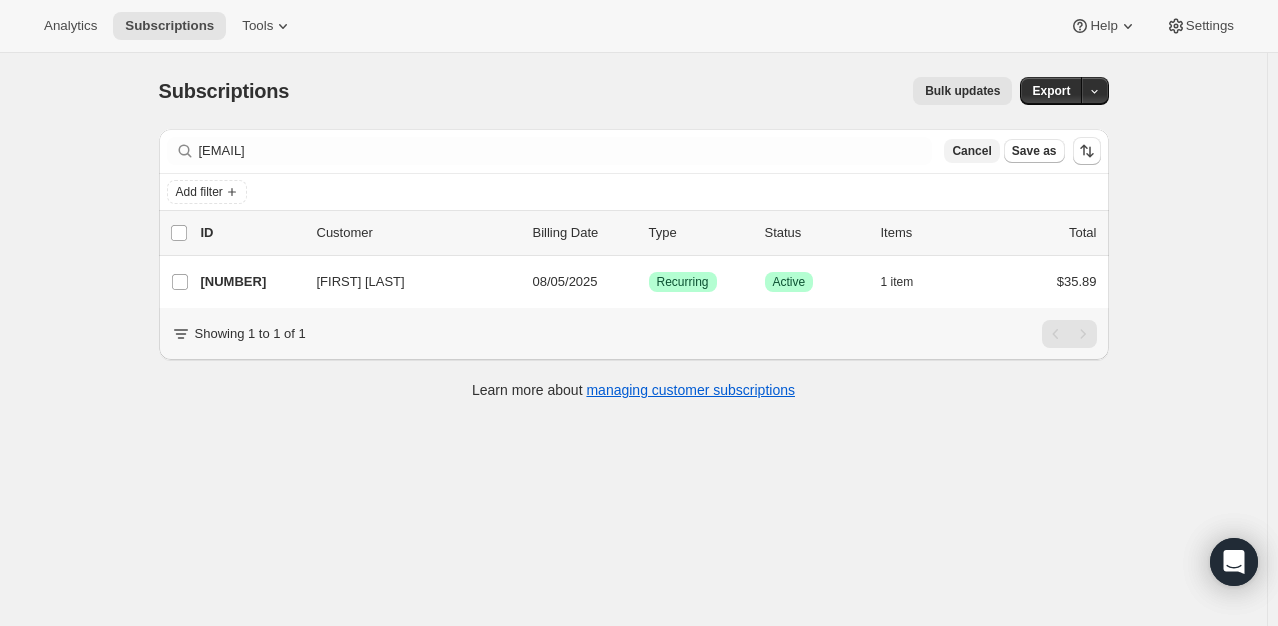 click on "Cancel" at bounding box center [971, 151] 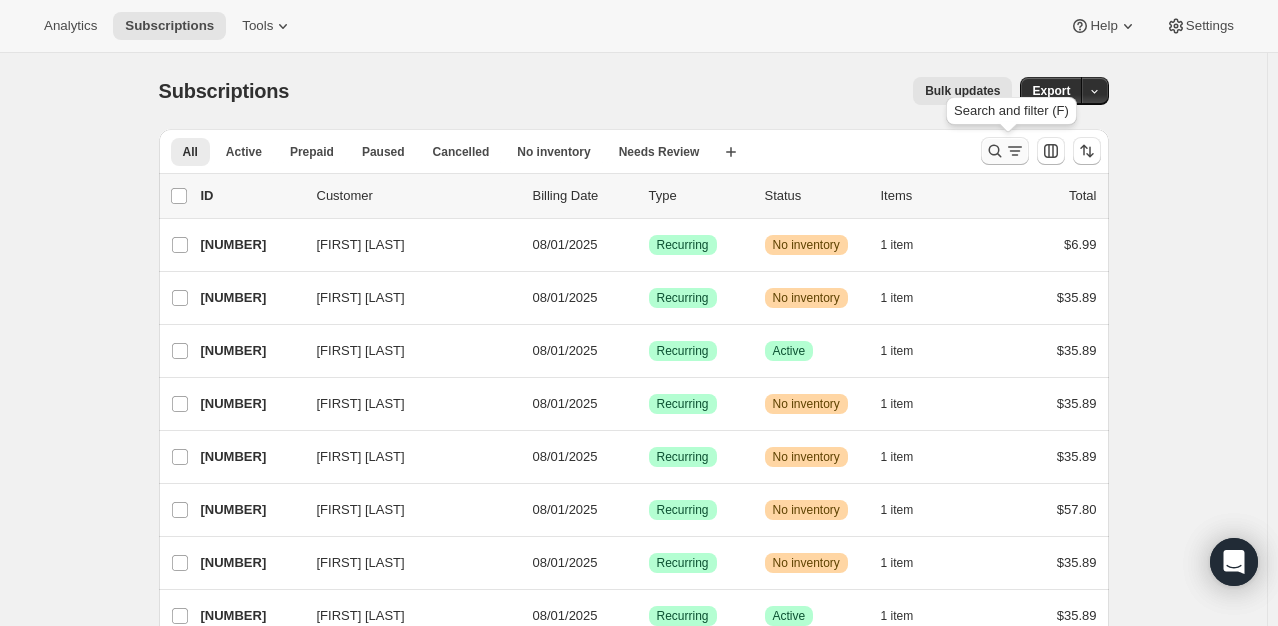 click 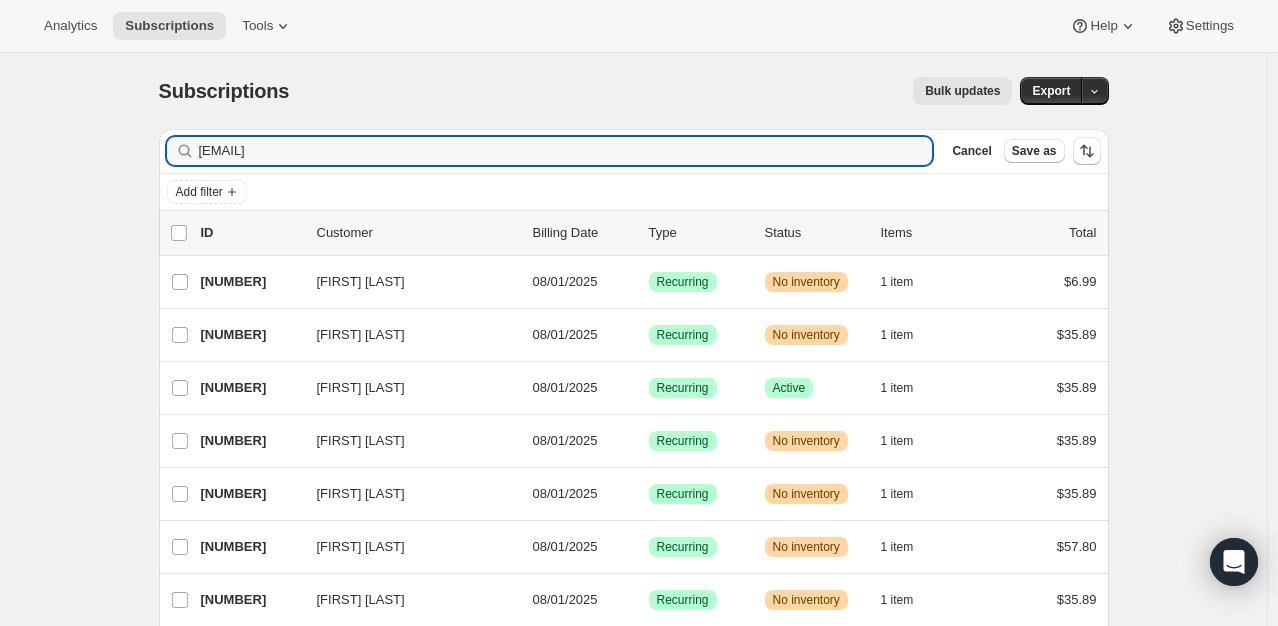 type on "[EMAIL]" 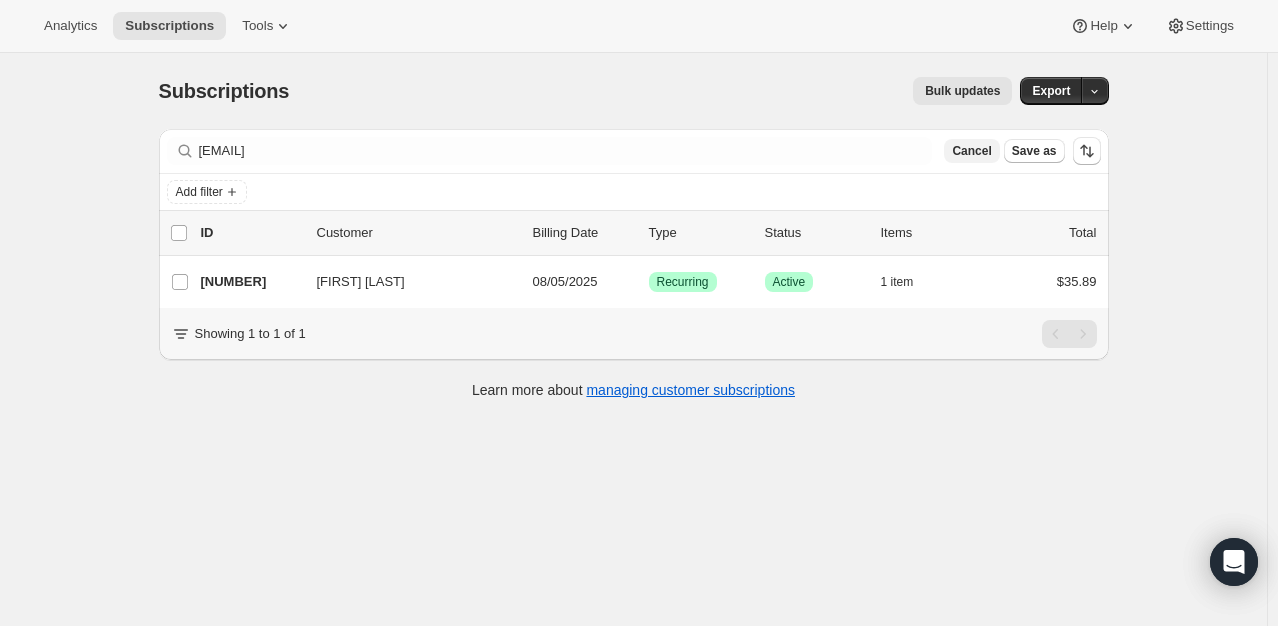 click on "Cancel" at bounding box center [971, 151] 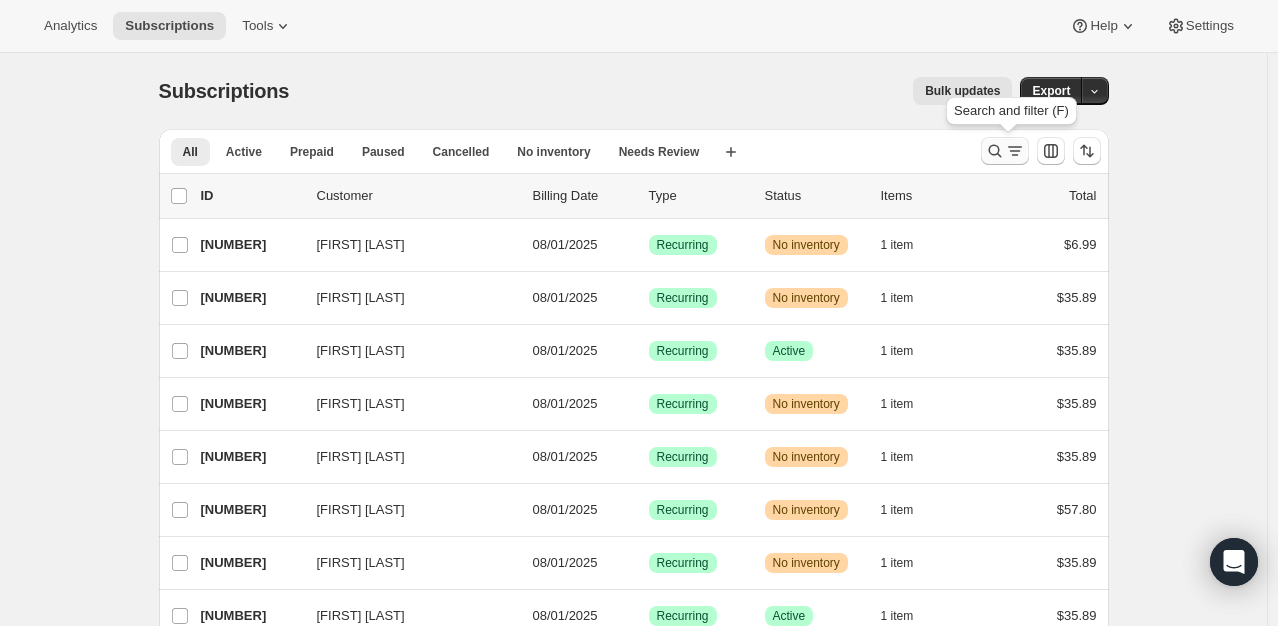 click 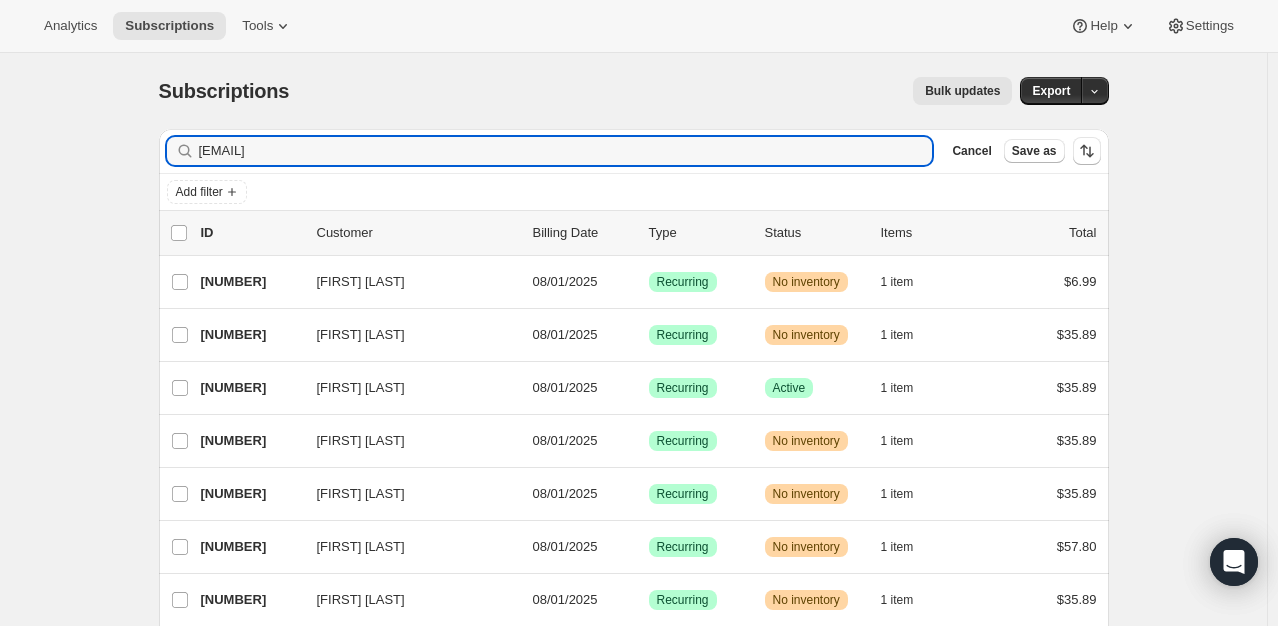 type on "[EMAIL]" 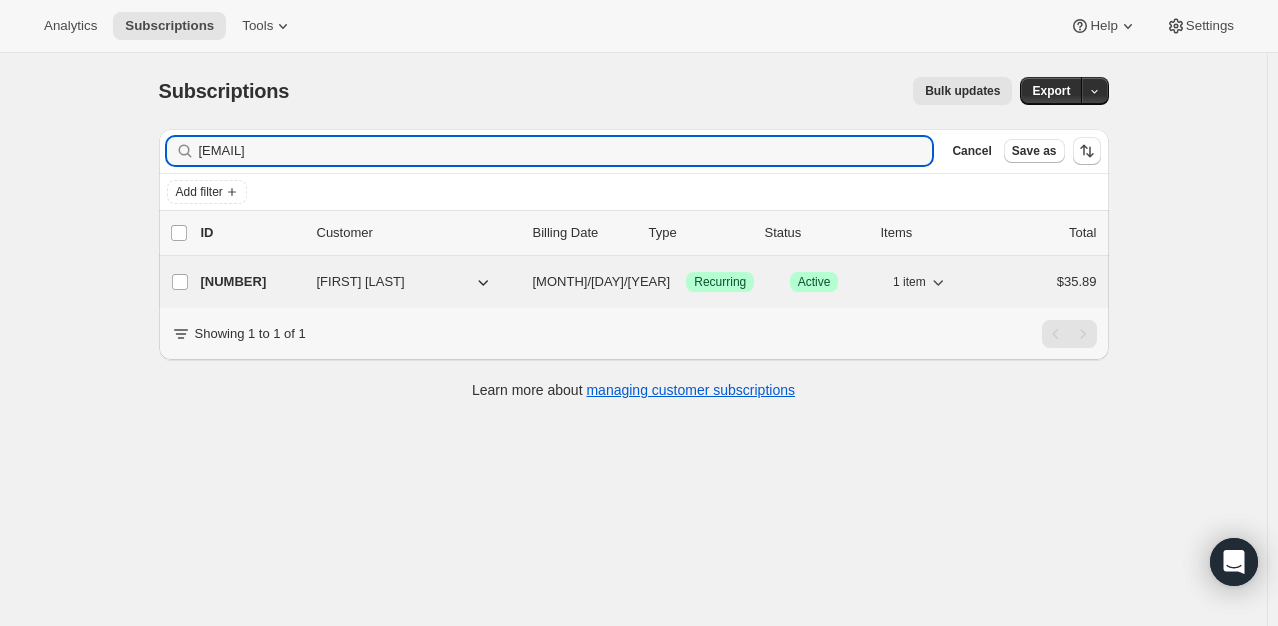 click on "[NUMBER]" at bounding box center (251, 282) 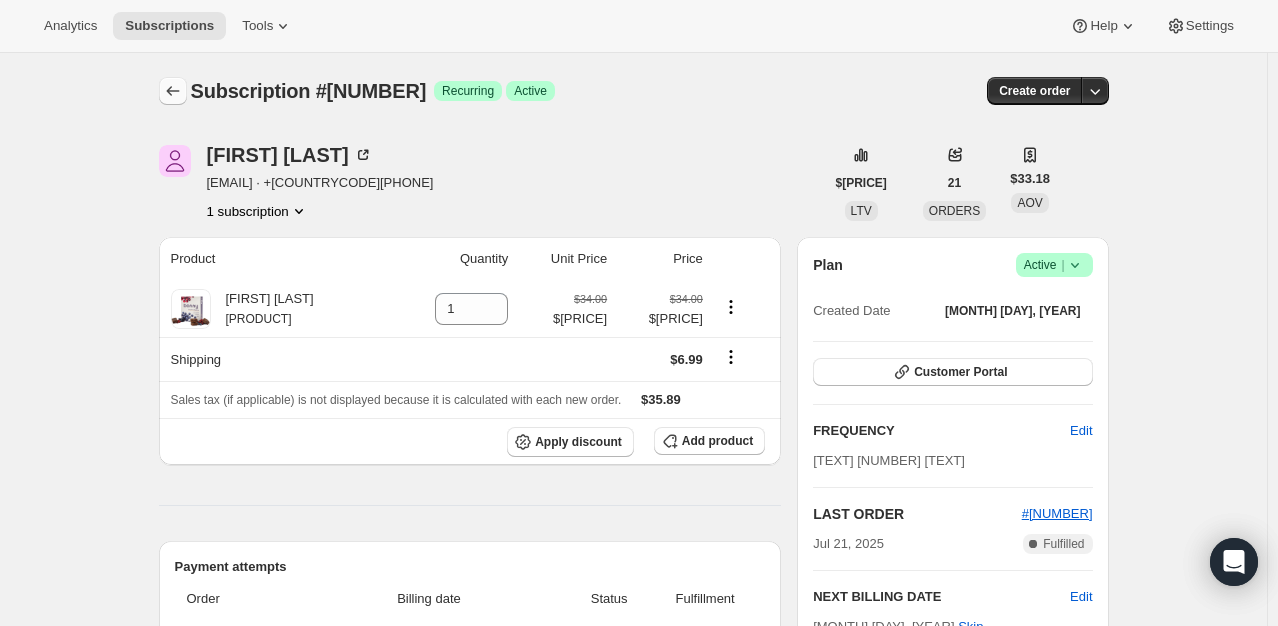 click 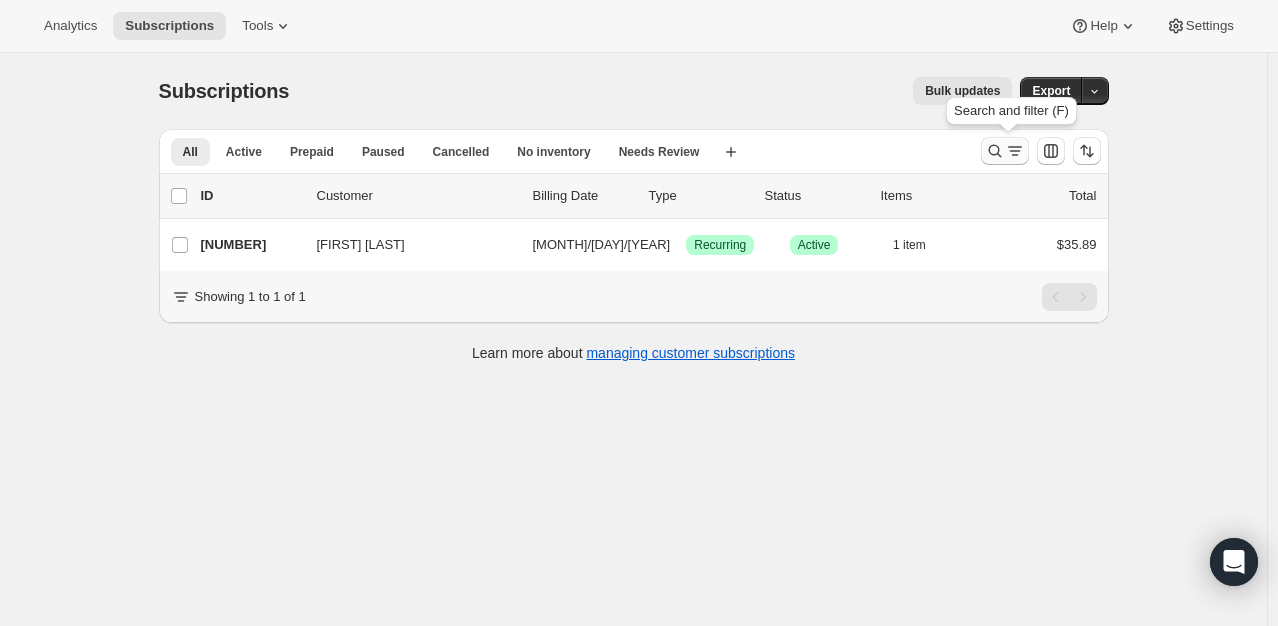 click 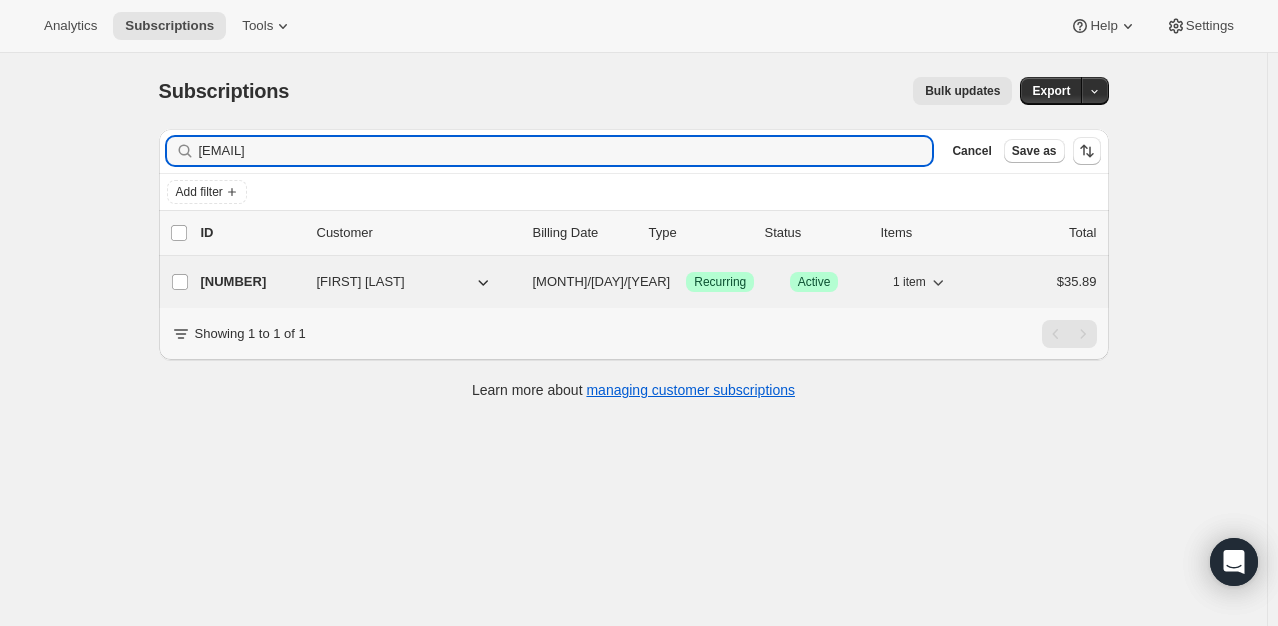 type on "[EMAIL]" 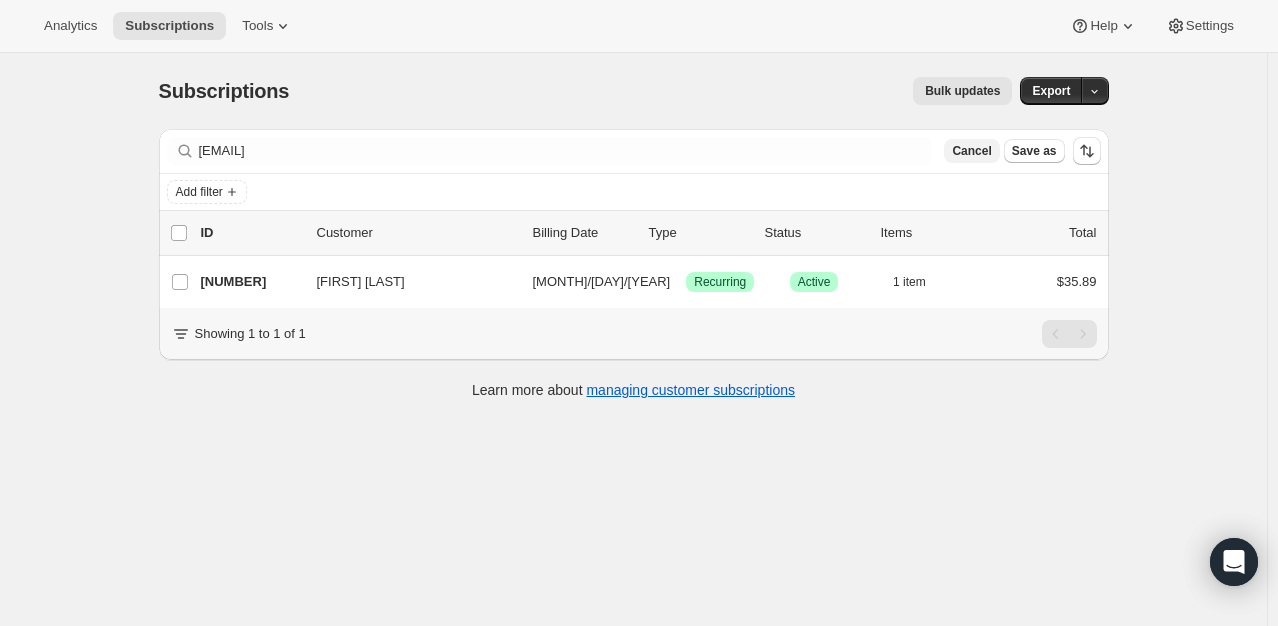 click on "Cancel" at bounding box center (971, 151) 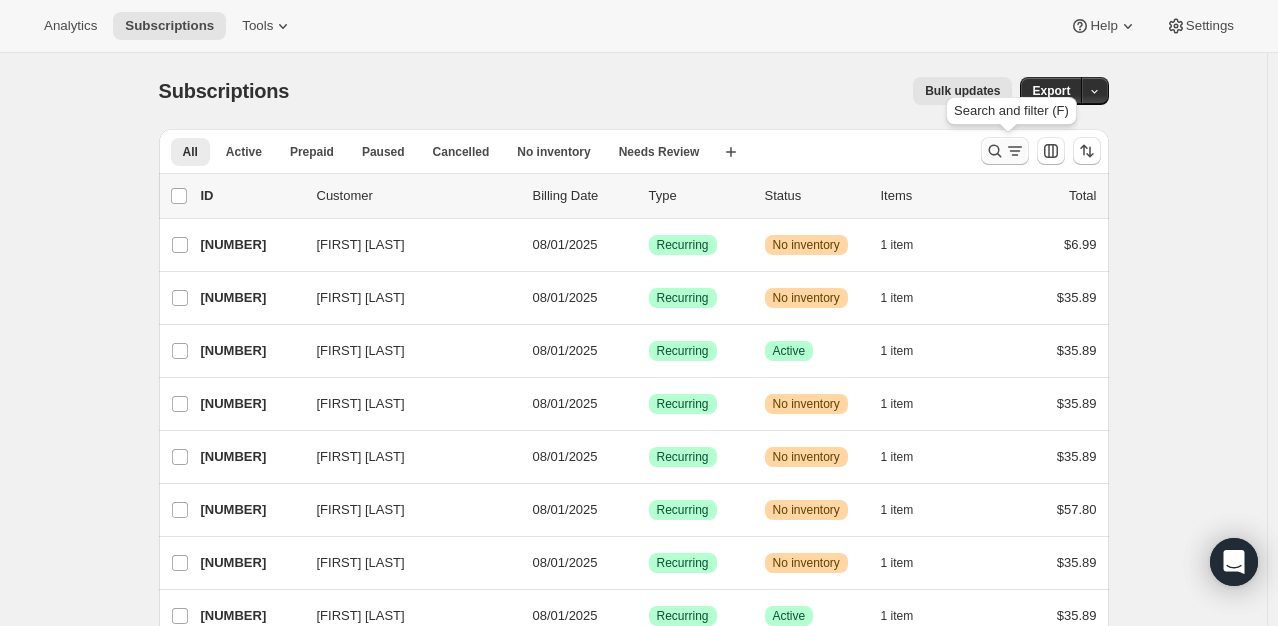 click 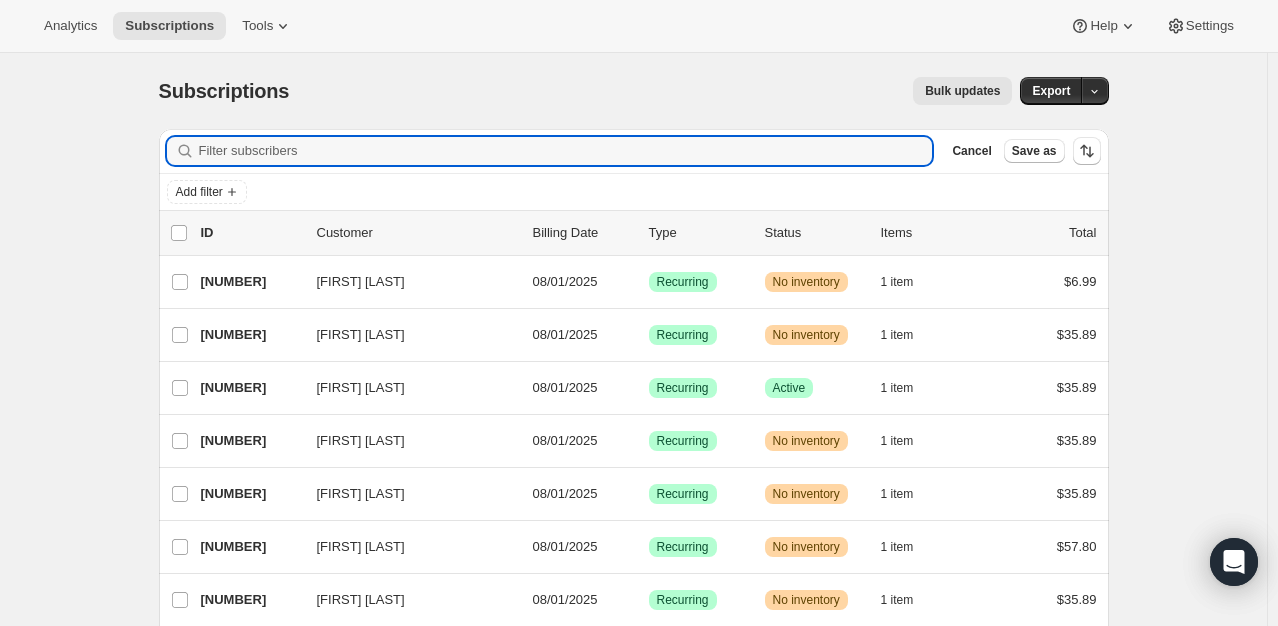 paste on "[EMAIL]" 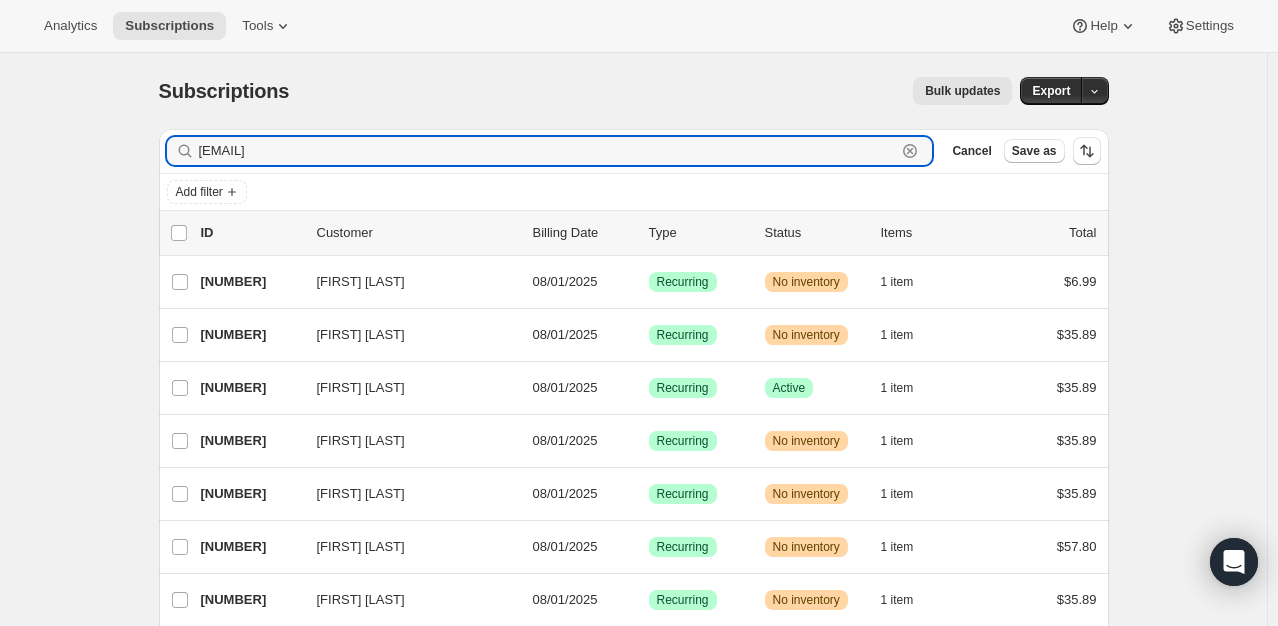 type on "[EMAIL]" 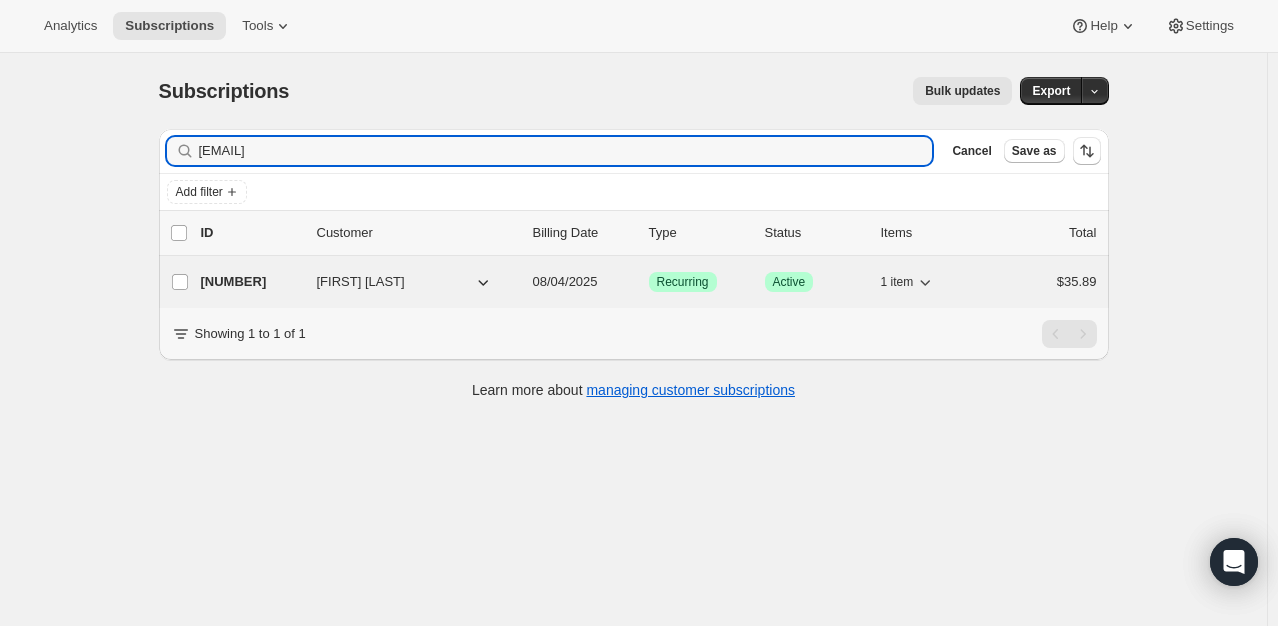 click on "[NUMBER]" at bounding box center [251, 282] 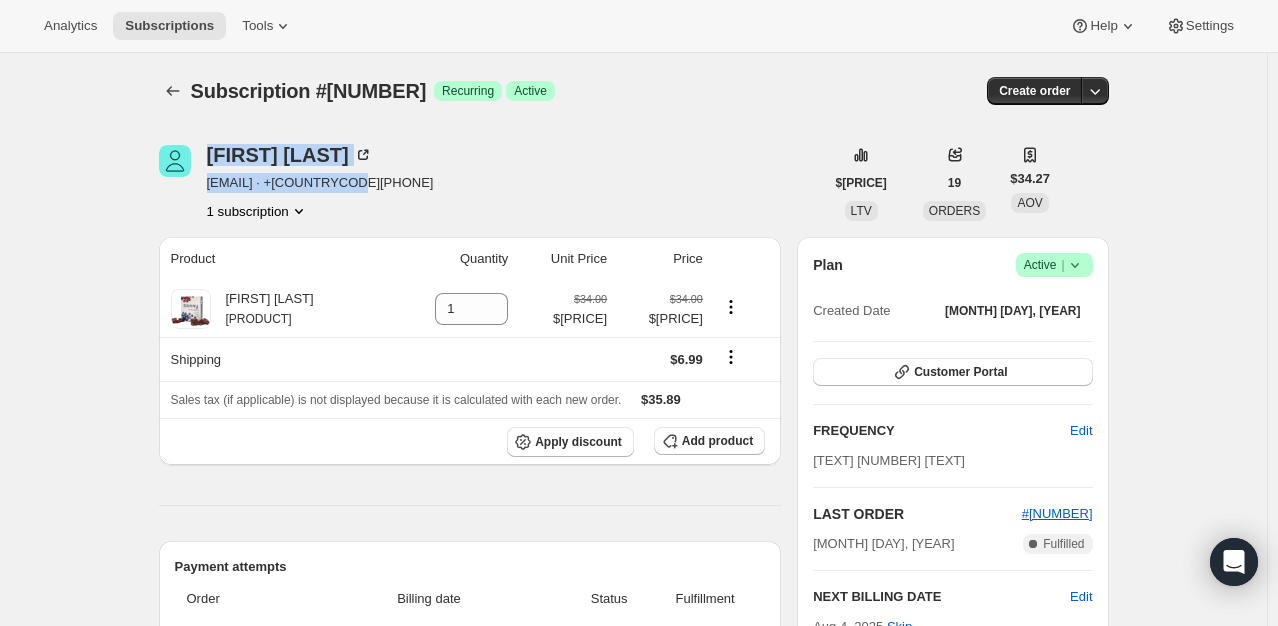 drag, startPoint x: 199, startPoint y: 187, endPoint x: 350, endPoint y: 194, distance: 151.16217 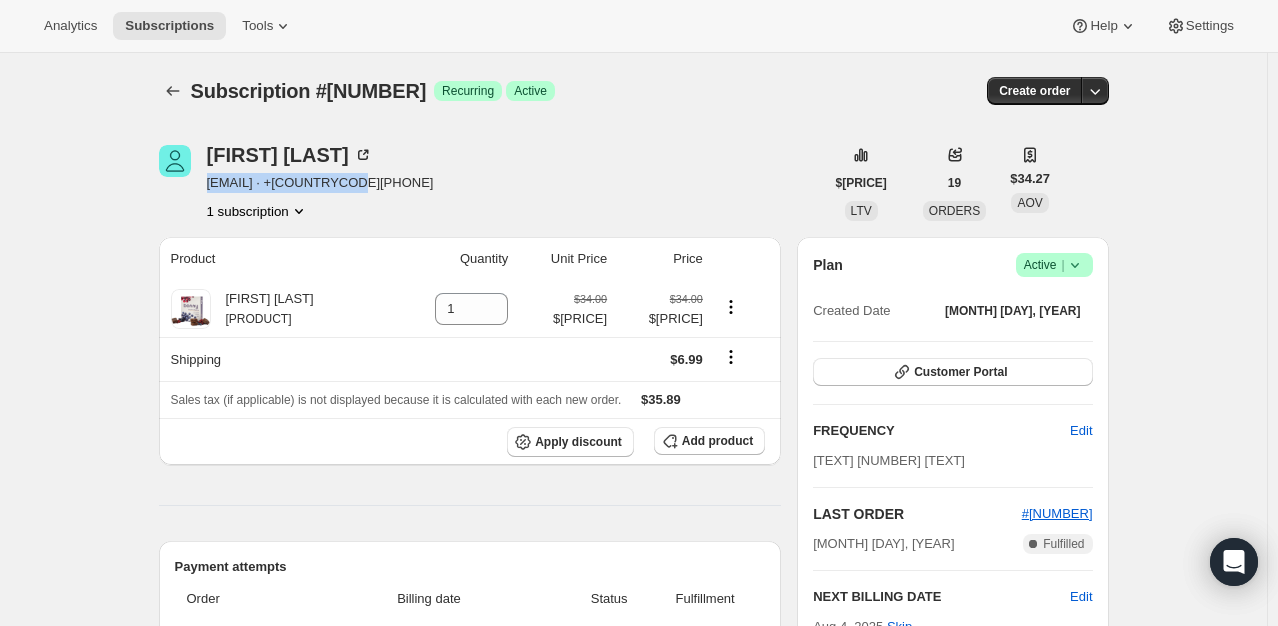 drag, startPoint x: 351, startPoint y: 185, endPoint x: 211, endPoint y: 186, distance: 140.00357 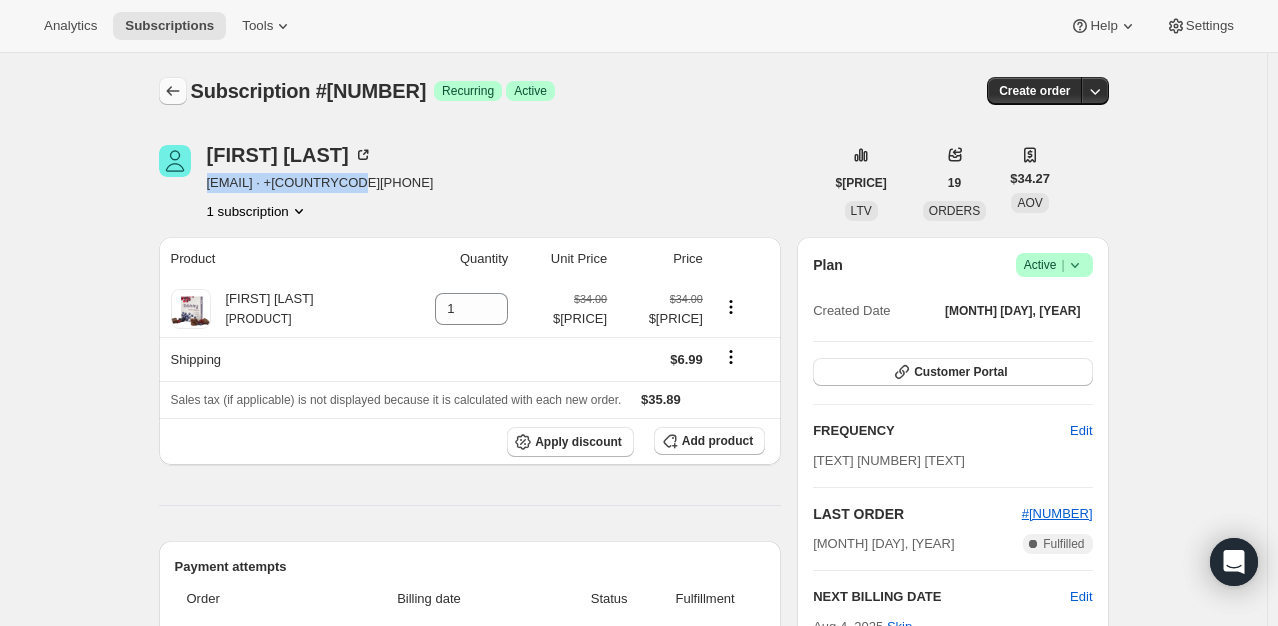 click 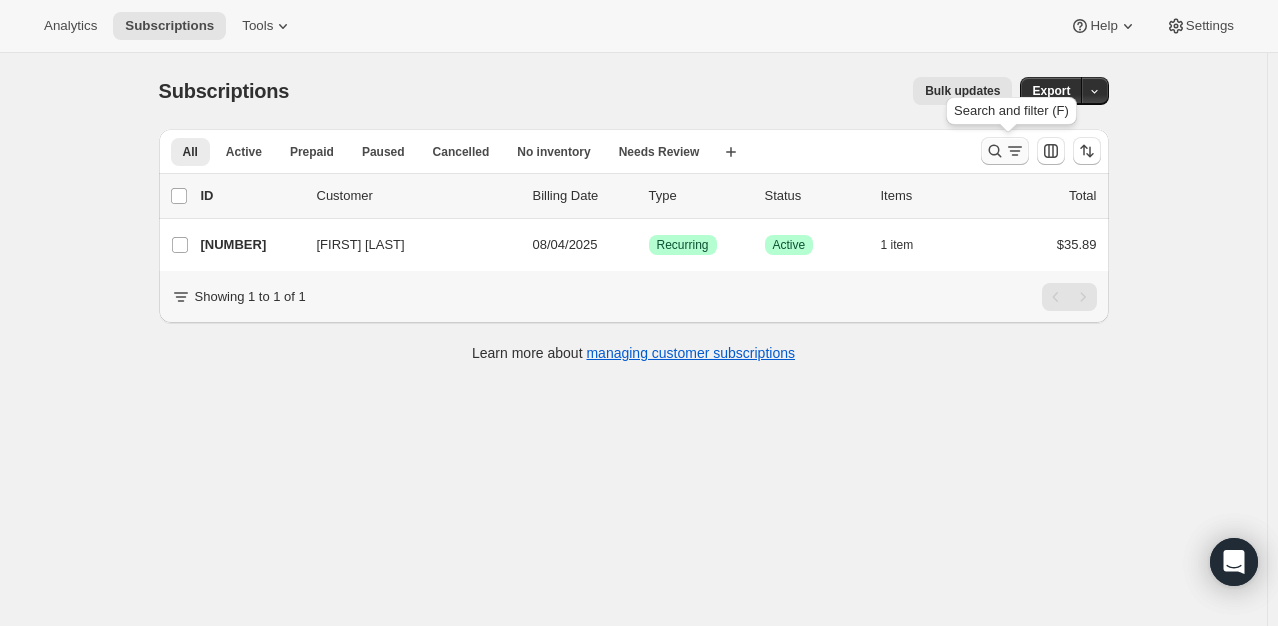 click 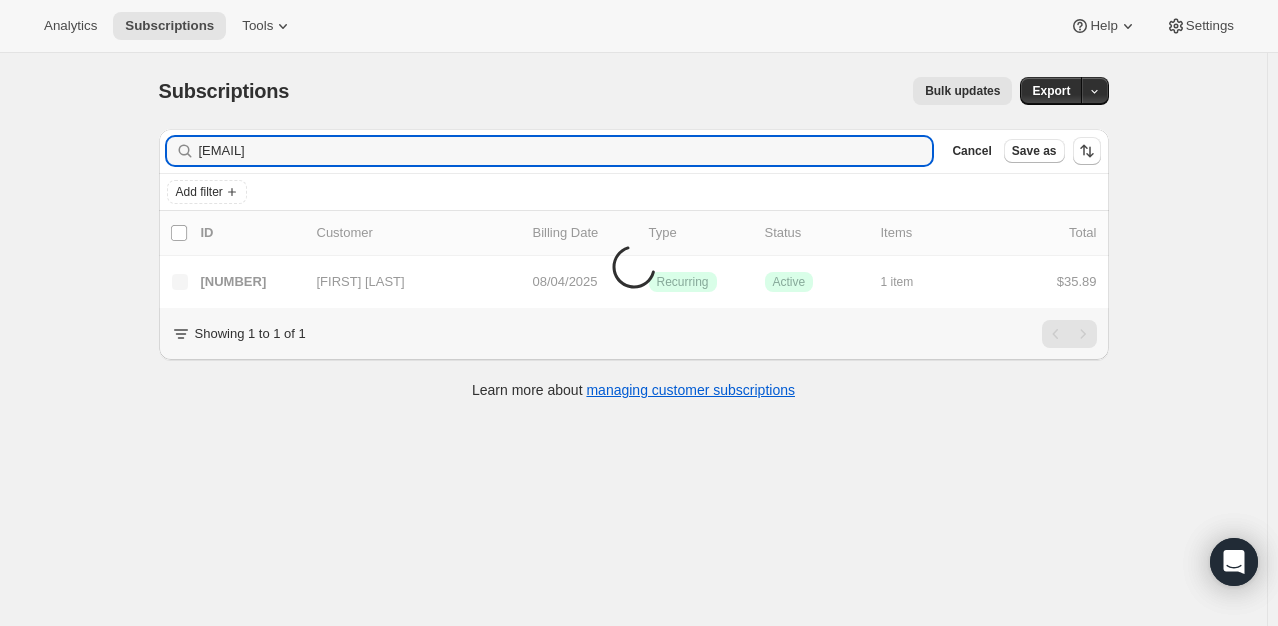 type on "[EMAIL]" 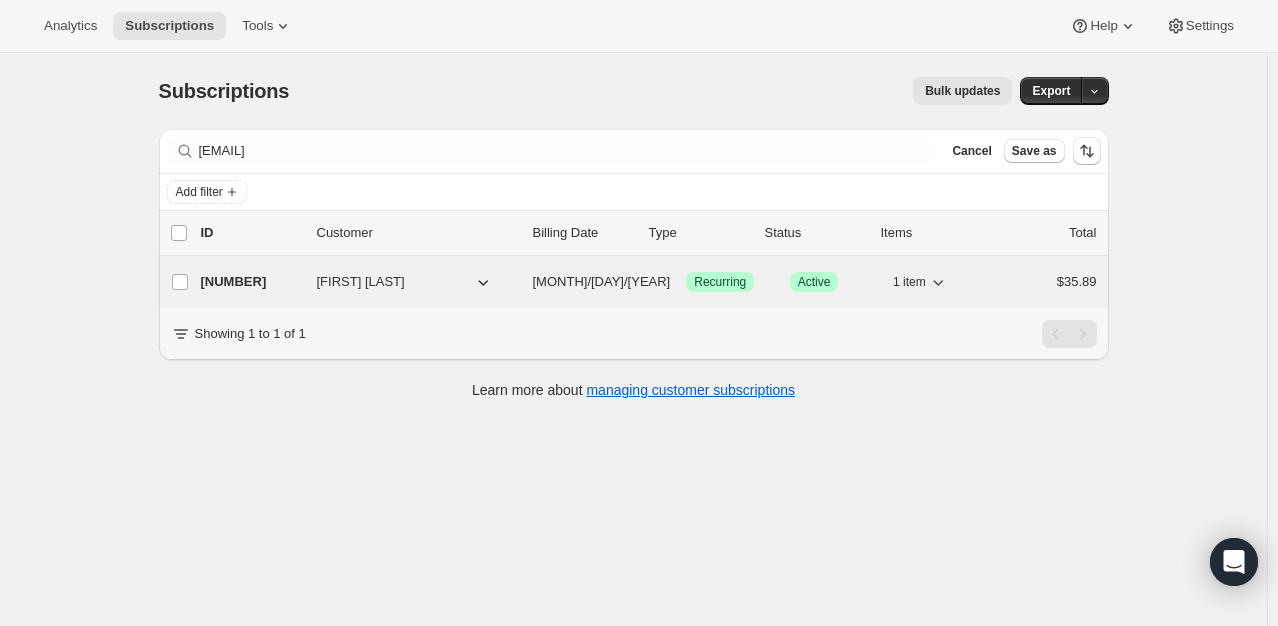 click on "[NUMBER]" at bounding box center [251, 282] 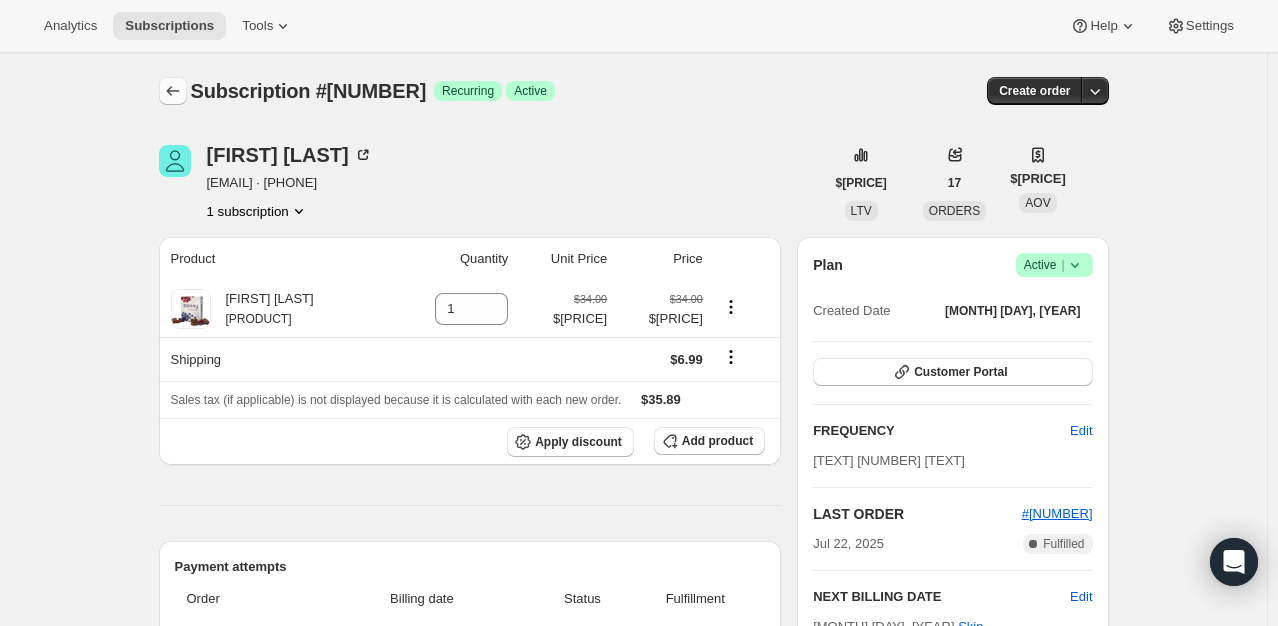 click 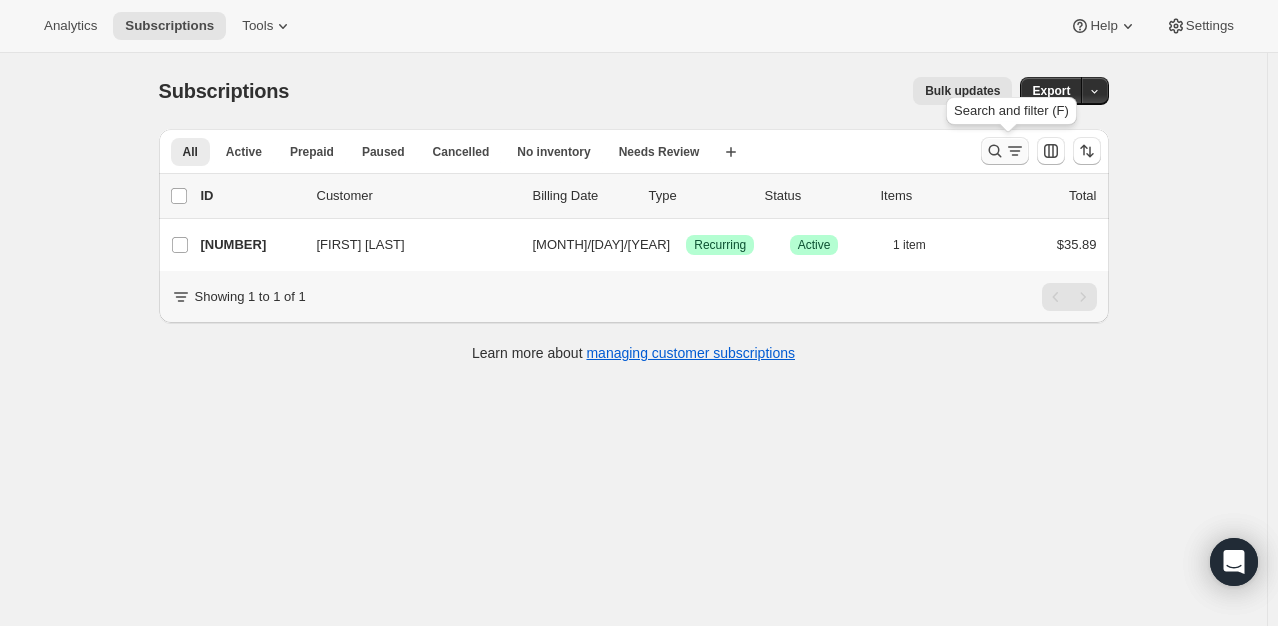 click 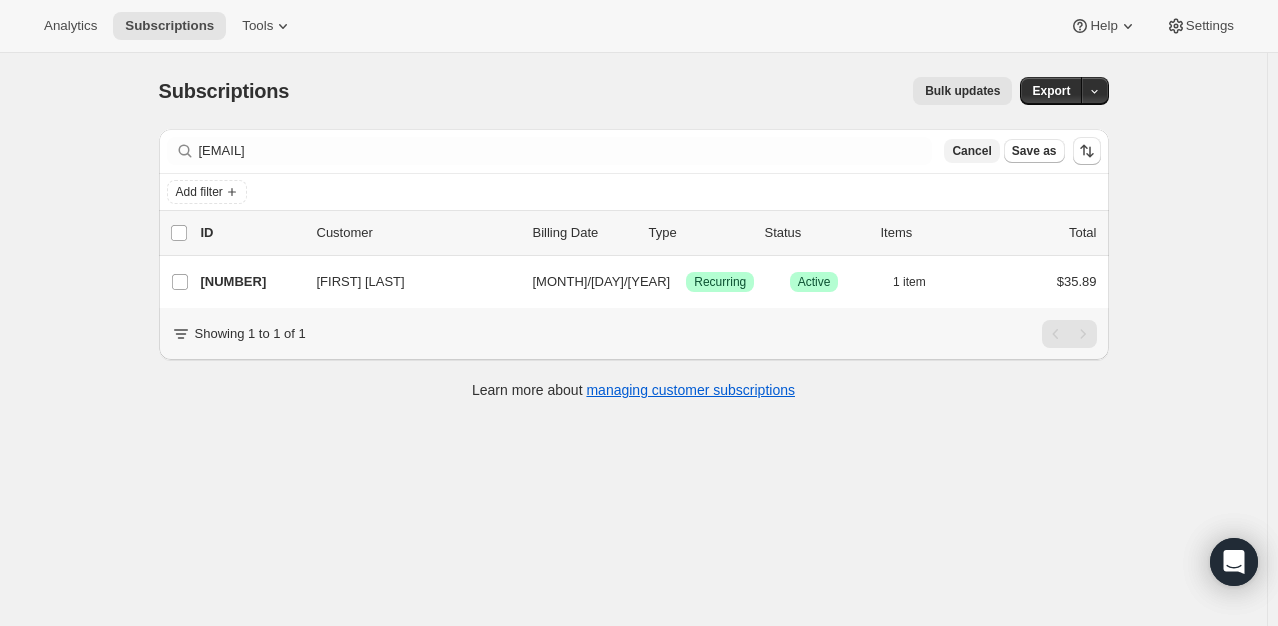 click on "Cancel" at bounding box center (971, 151) 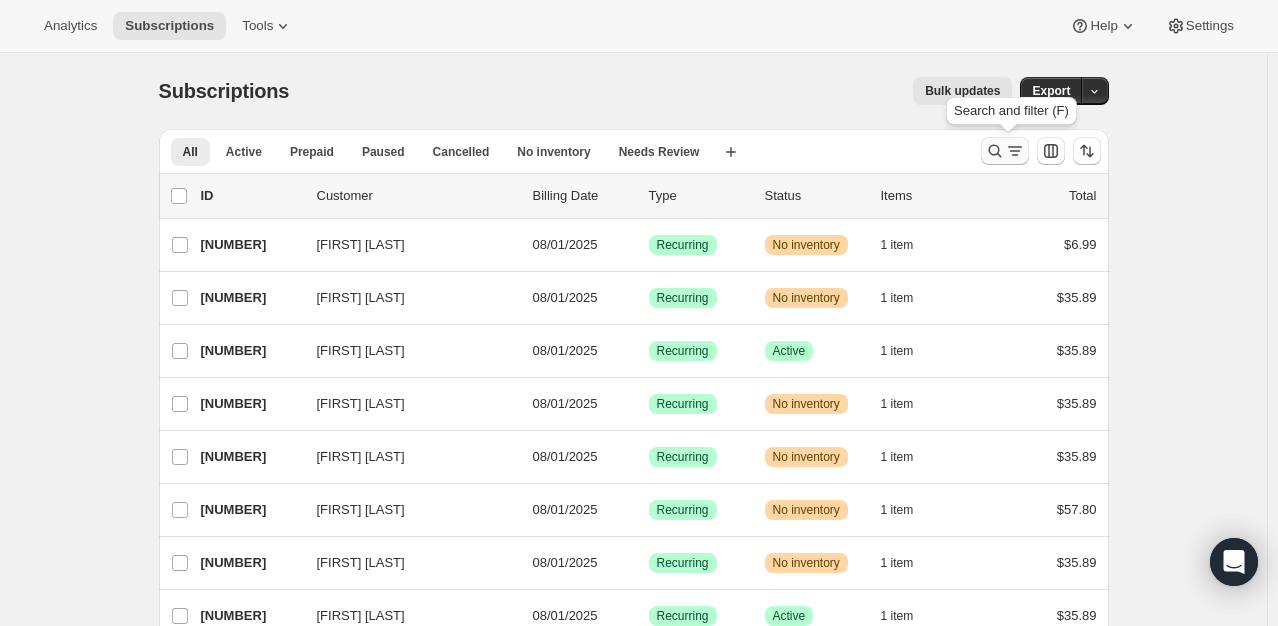click 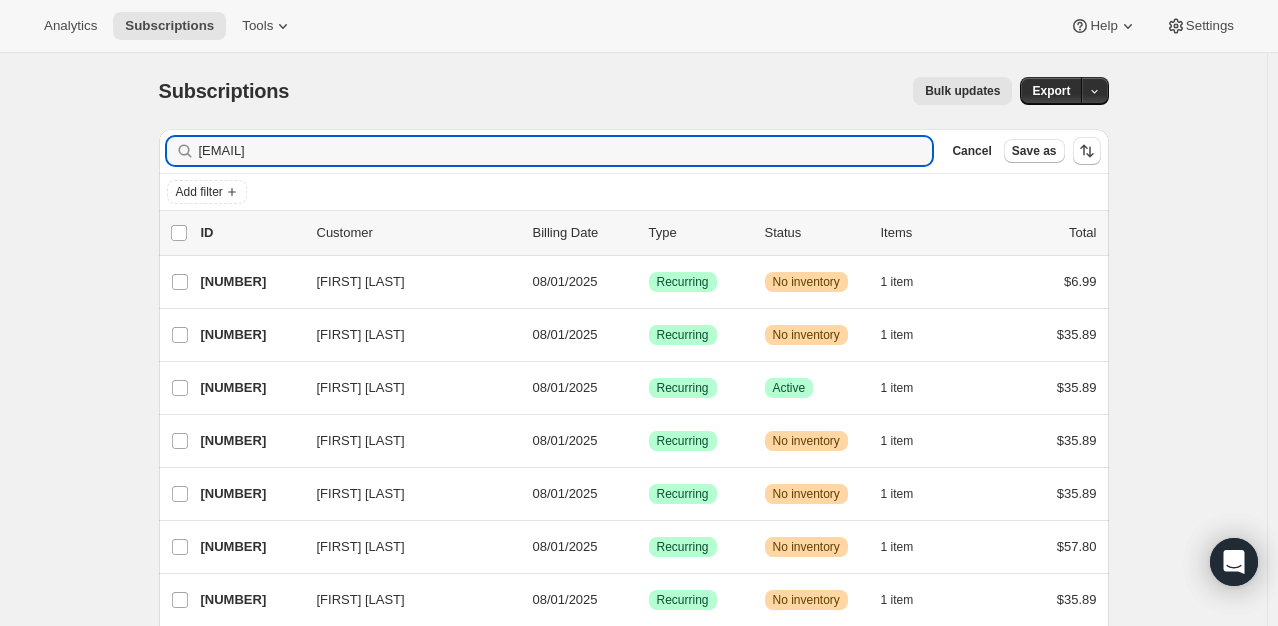 type on "[EMAIL]" 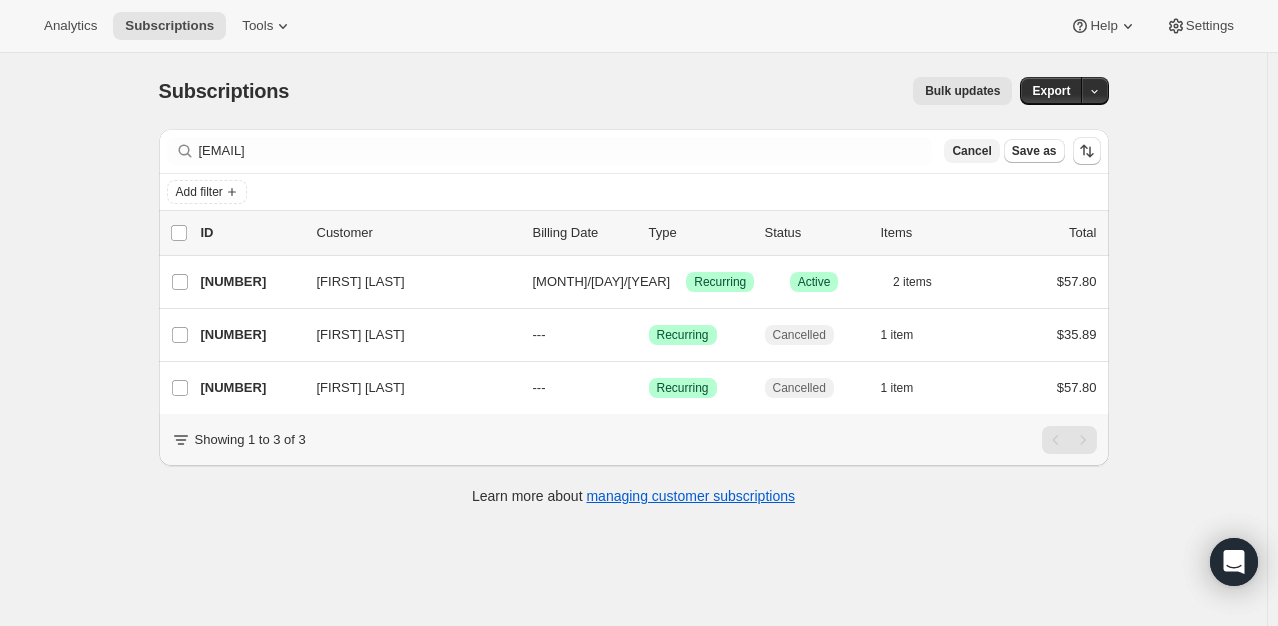 click on "Cancel" at bounding box center (971, 151) 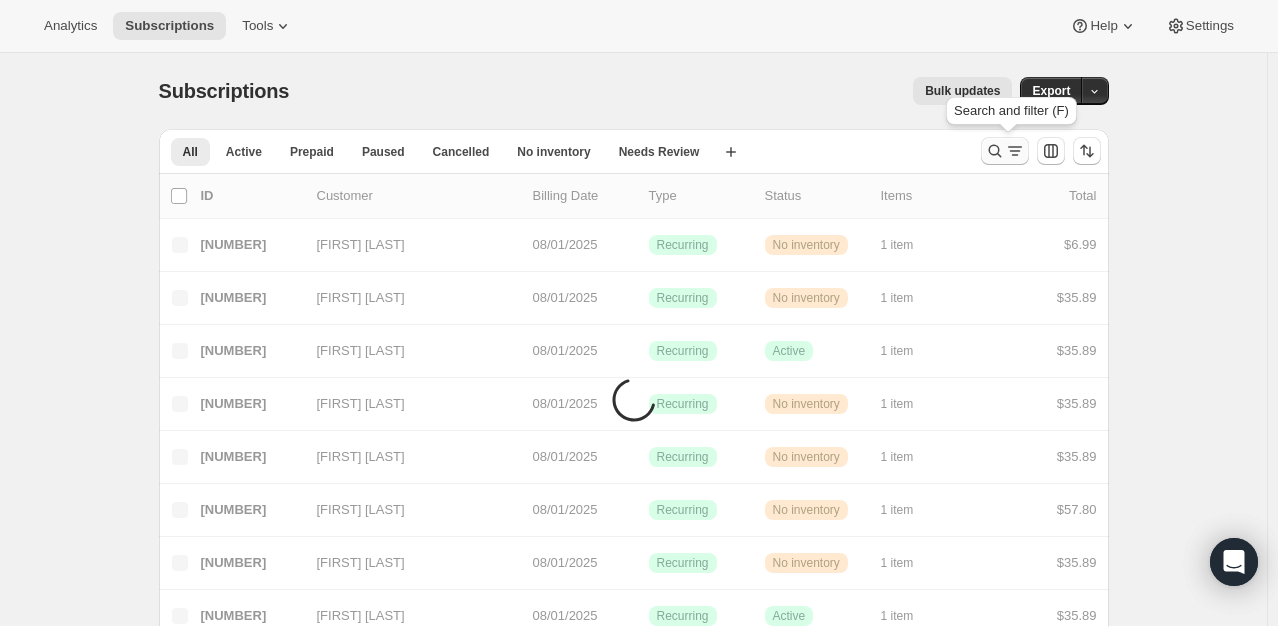 click 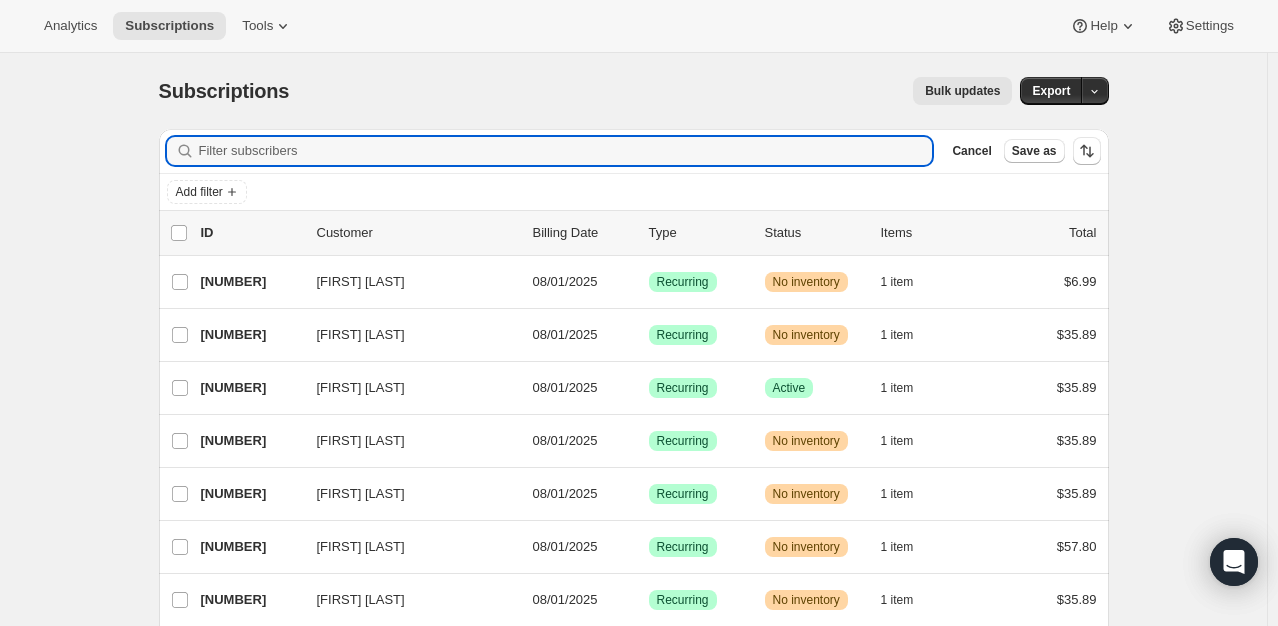 paste on "[EMAIL]" 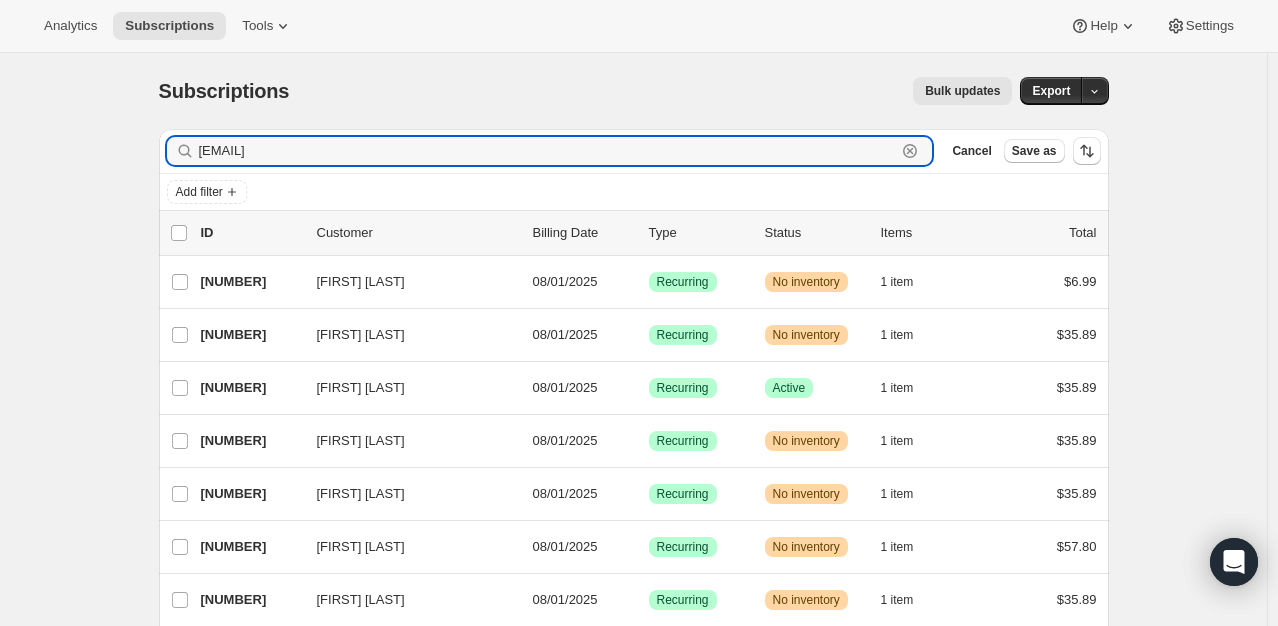 type on "[EMAIL]" 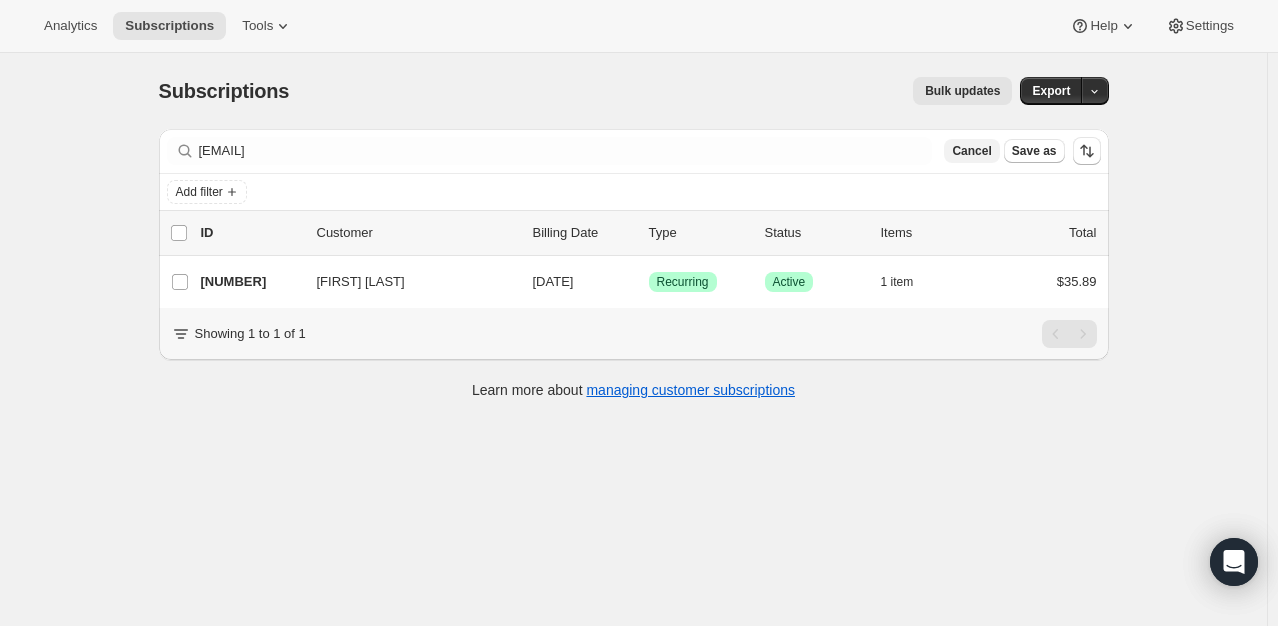 click on "Cancel" at bounding box center [971, 151] 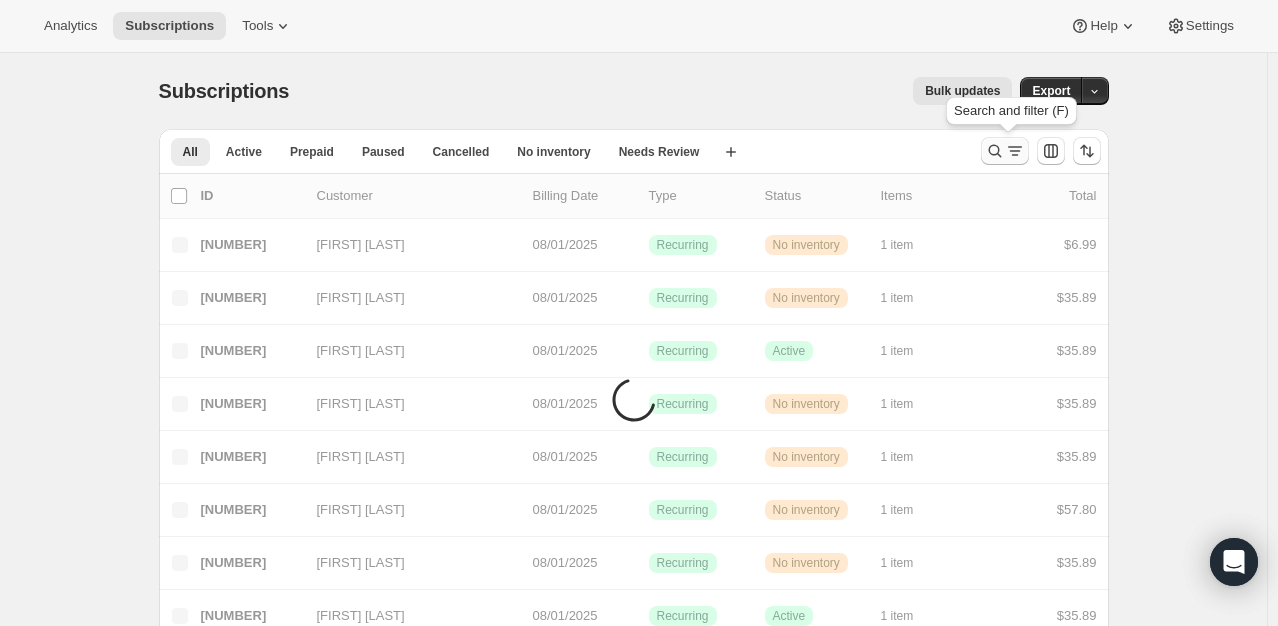 click 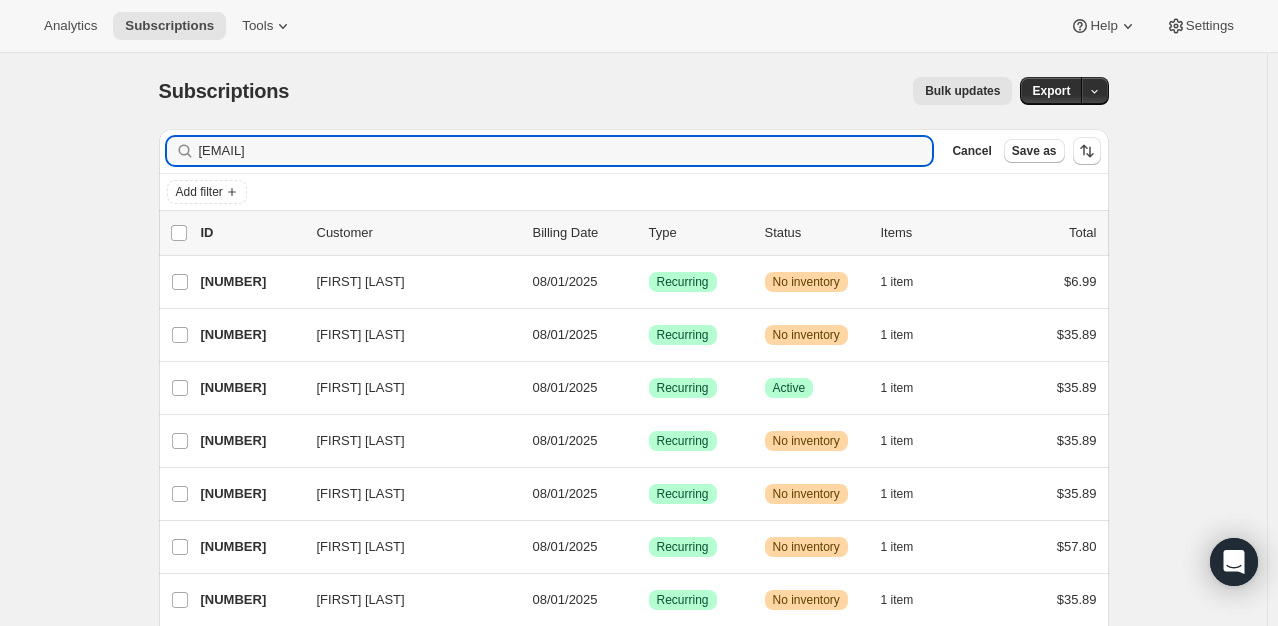 type on "[EMAIL]" 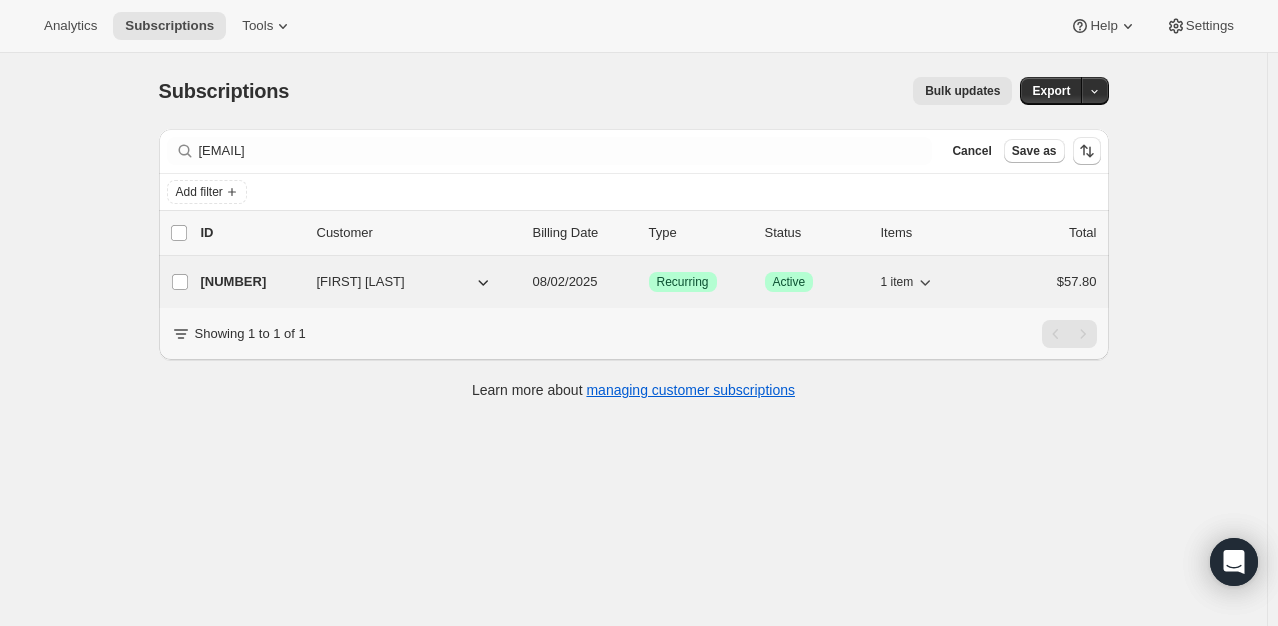 click on "[NUMBER]" at bounding box center (251, 282) 